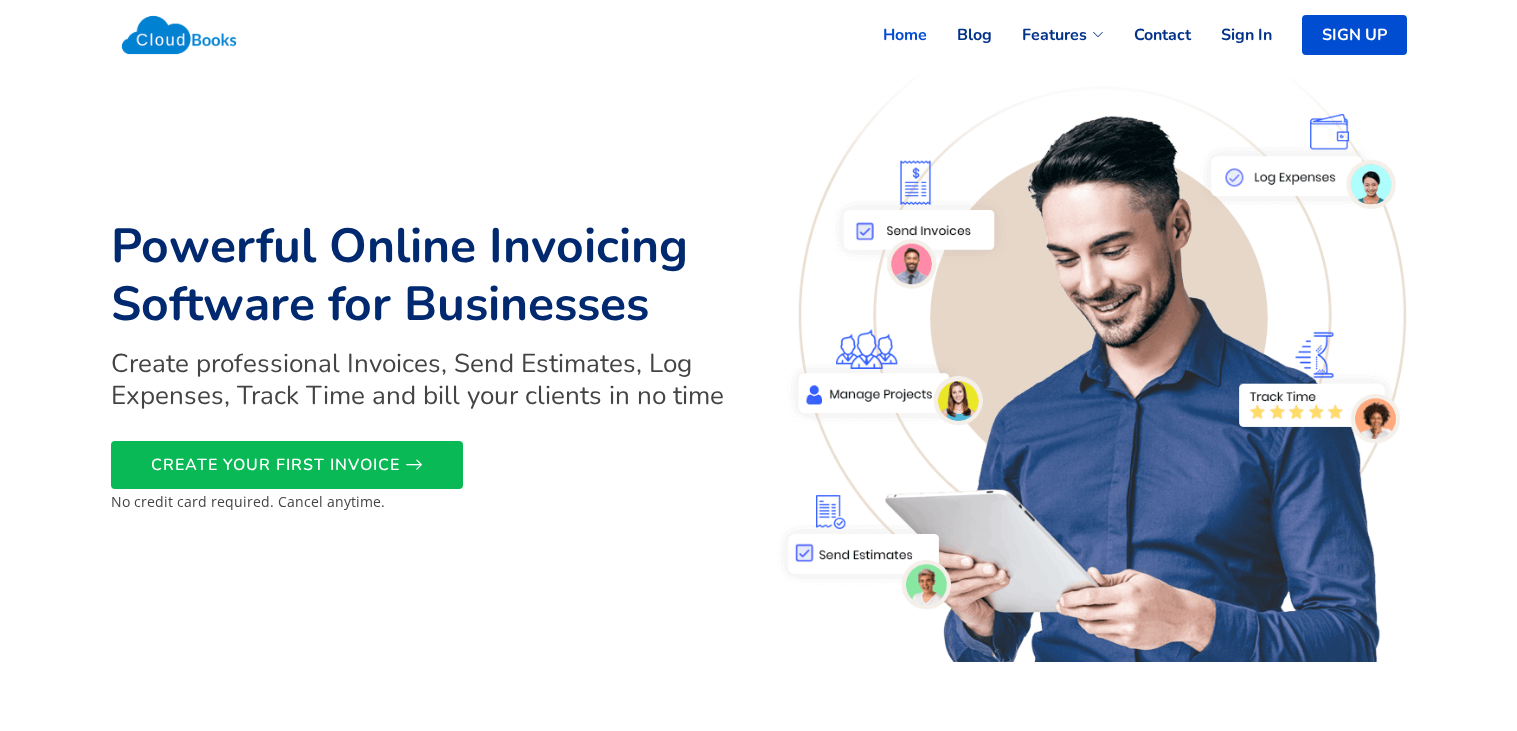 scroll, scrollTop: 0, scrollLeft: 0, axis: both 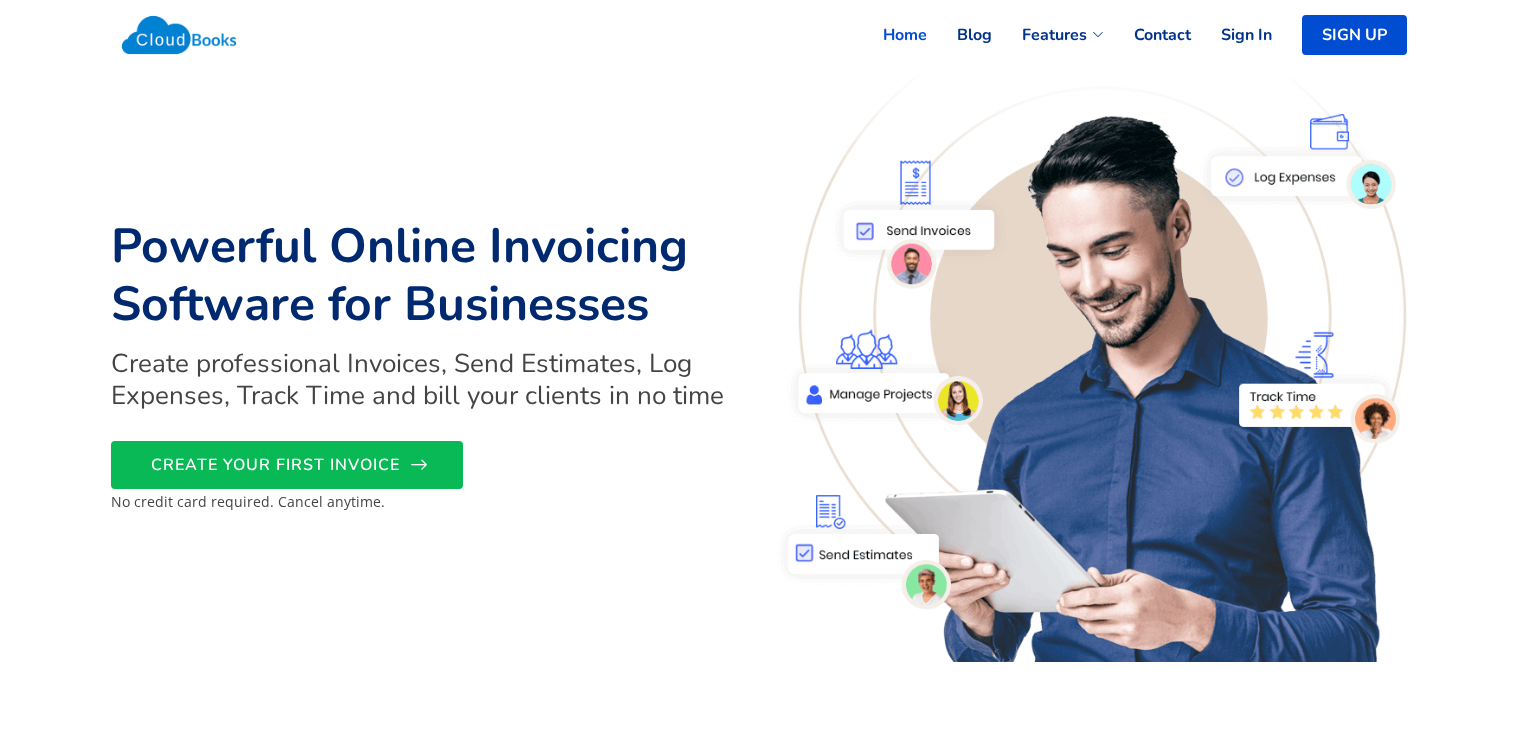 click on "CREATE YOUR FIRST INVOICE" at bounding box center (287, 465) 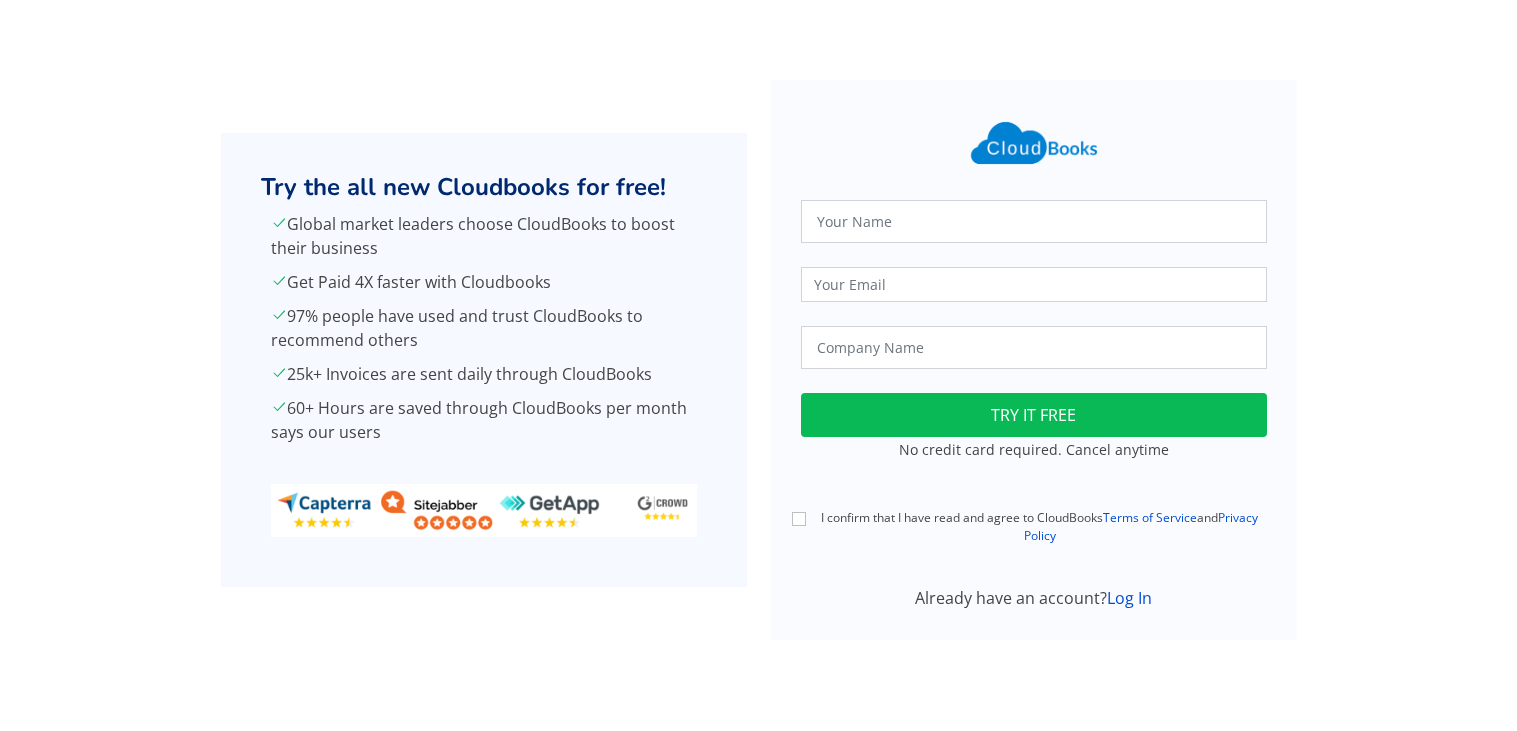 scroll, scrollTop: 0, scrollLeft: 0, axis: both 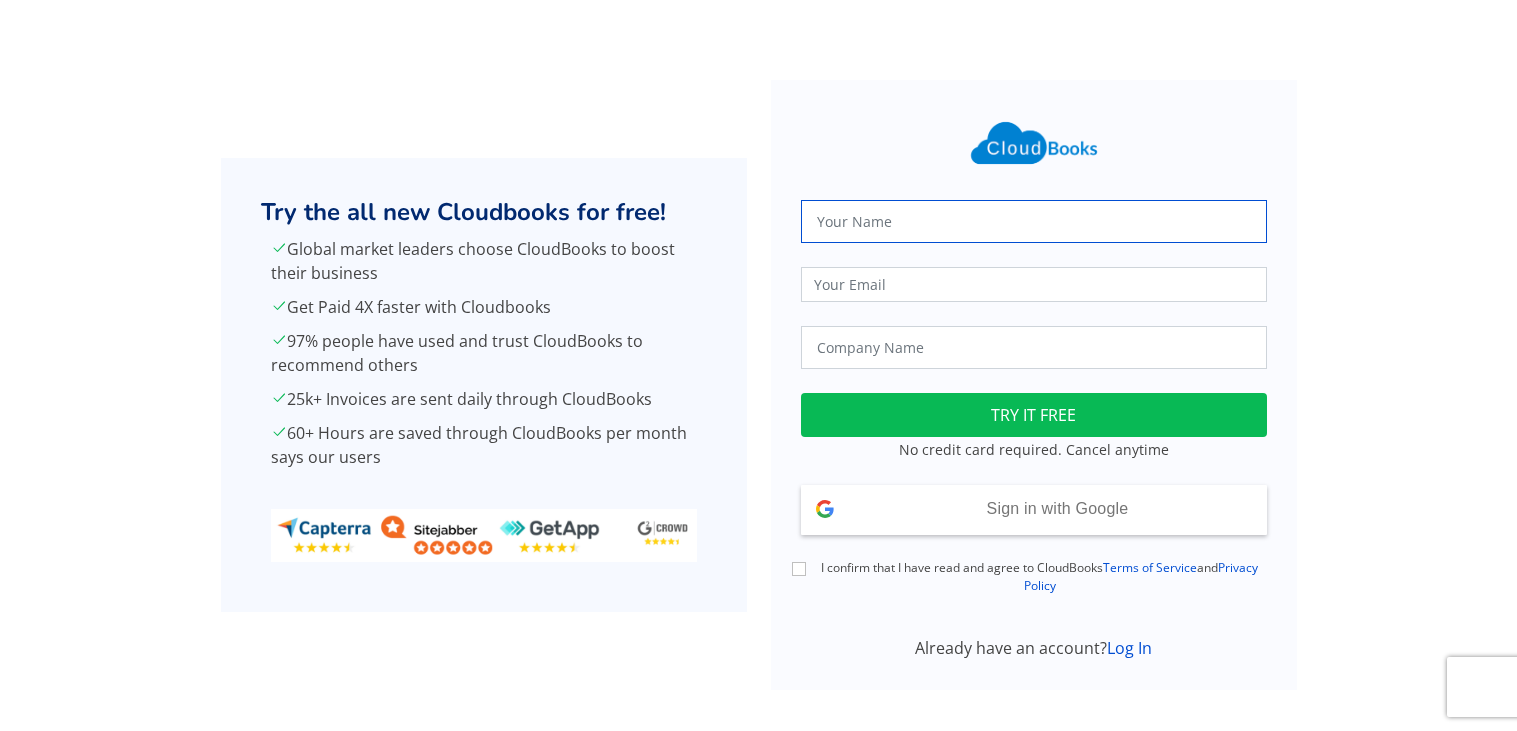 click at bounding box center [1034, 221] 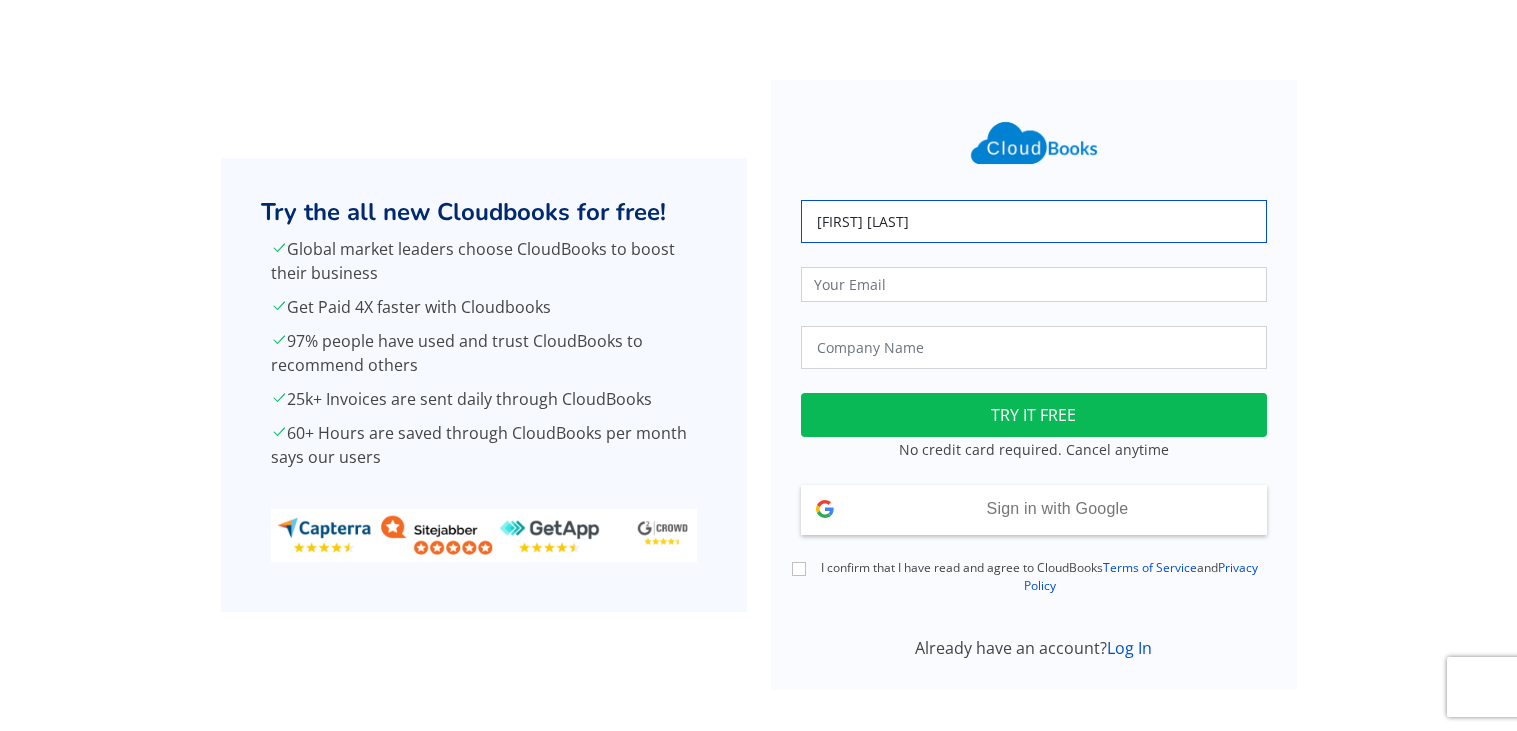 type on "[FIRST] [LAST]" 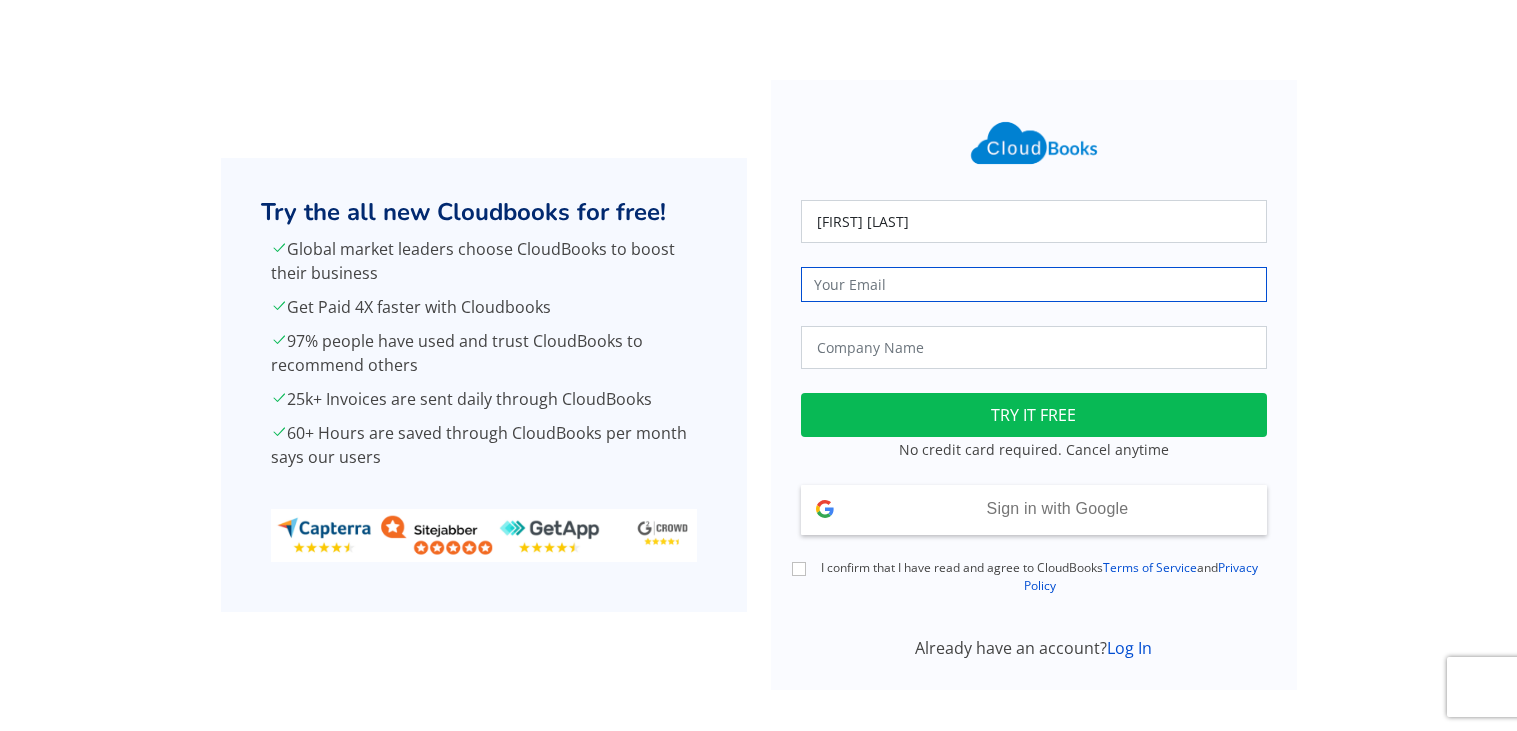click at bounding box center [1034, 284] 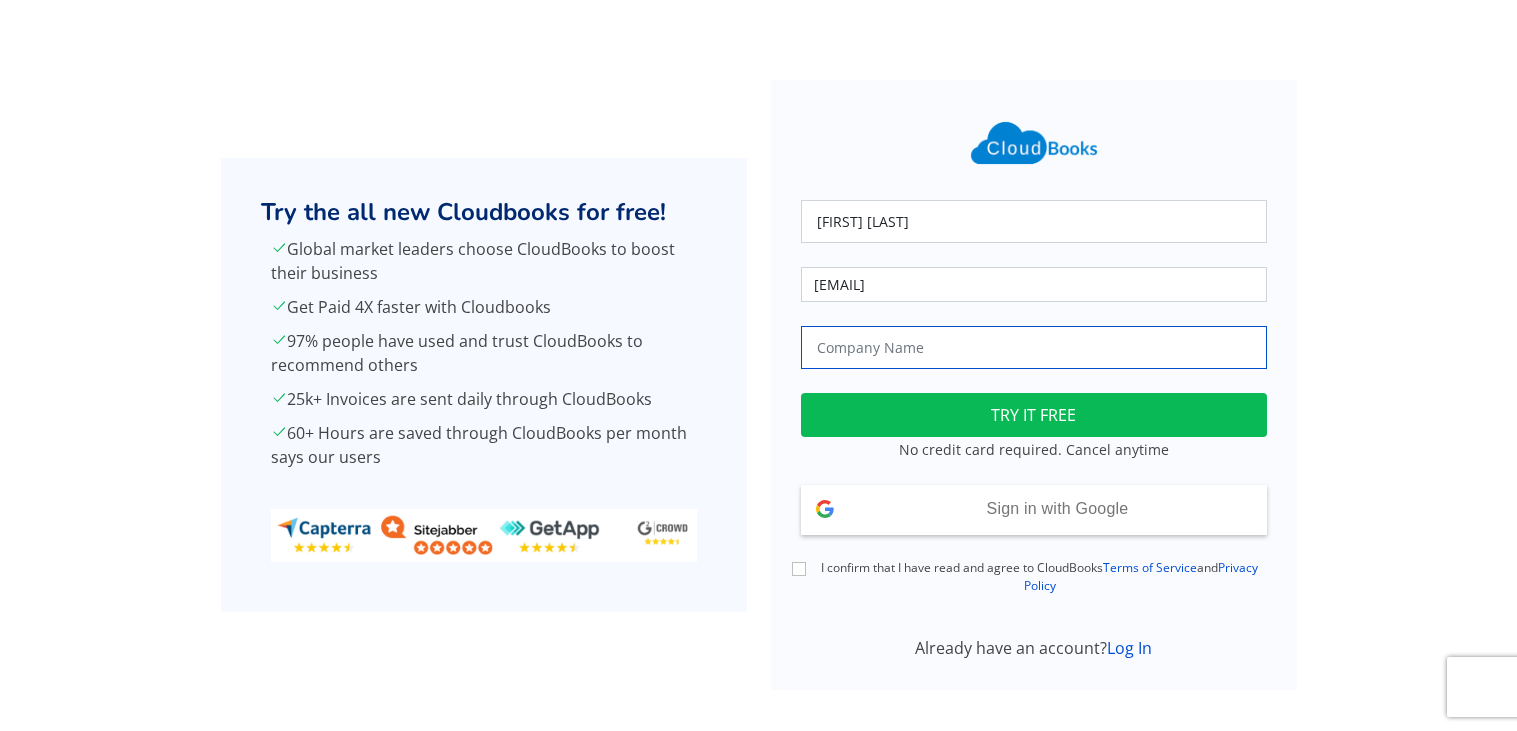 click at bounding box center [1034, 347] 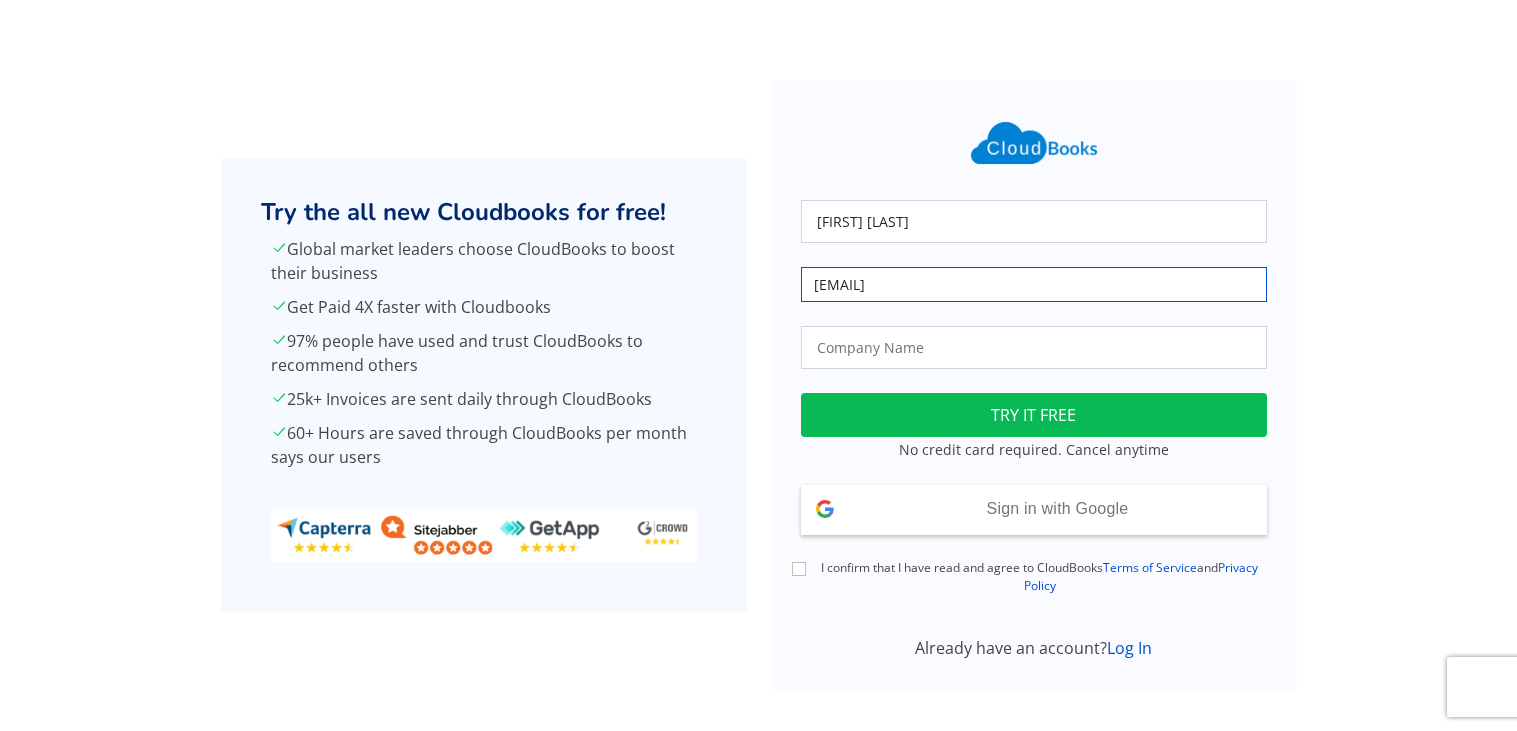 click on "[EMAIL]" at bounding box center (1034, 284) 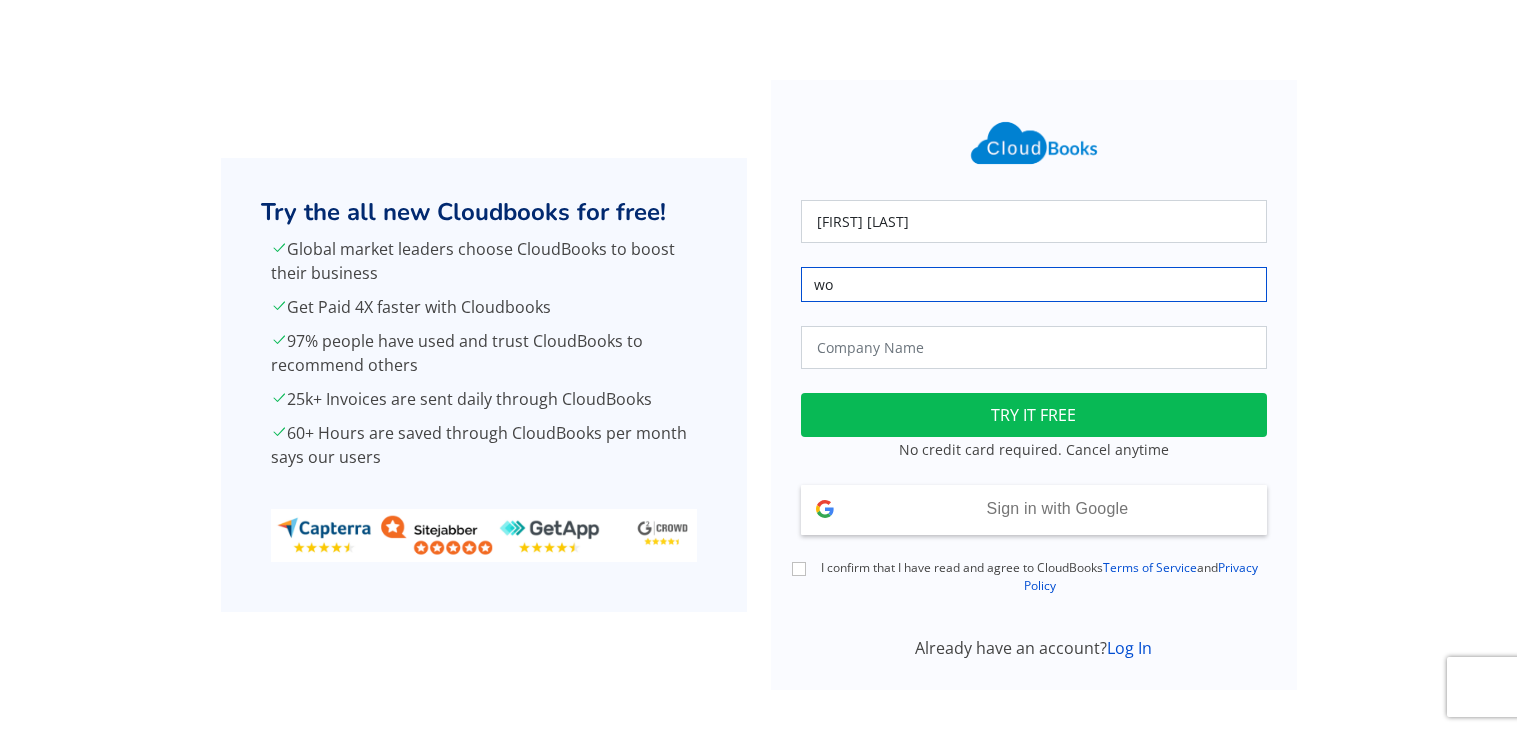 type on "[EMAIL]" 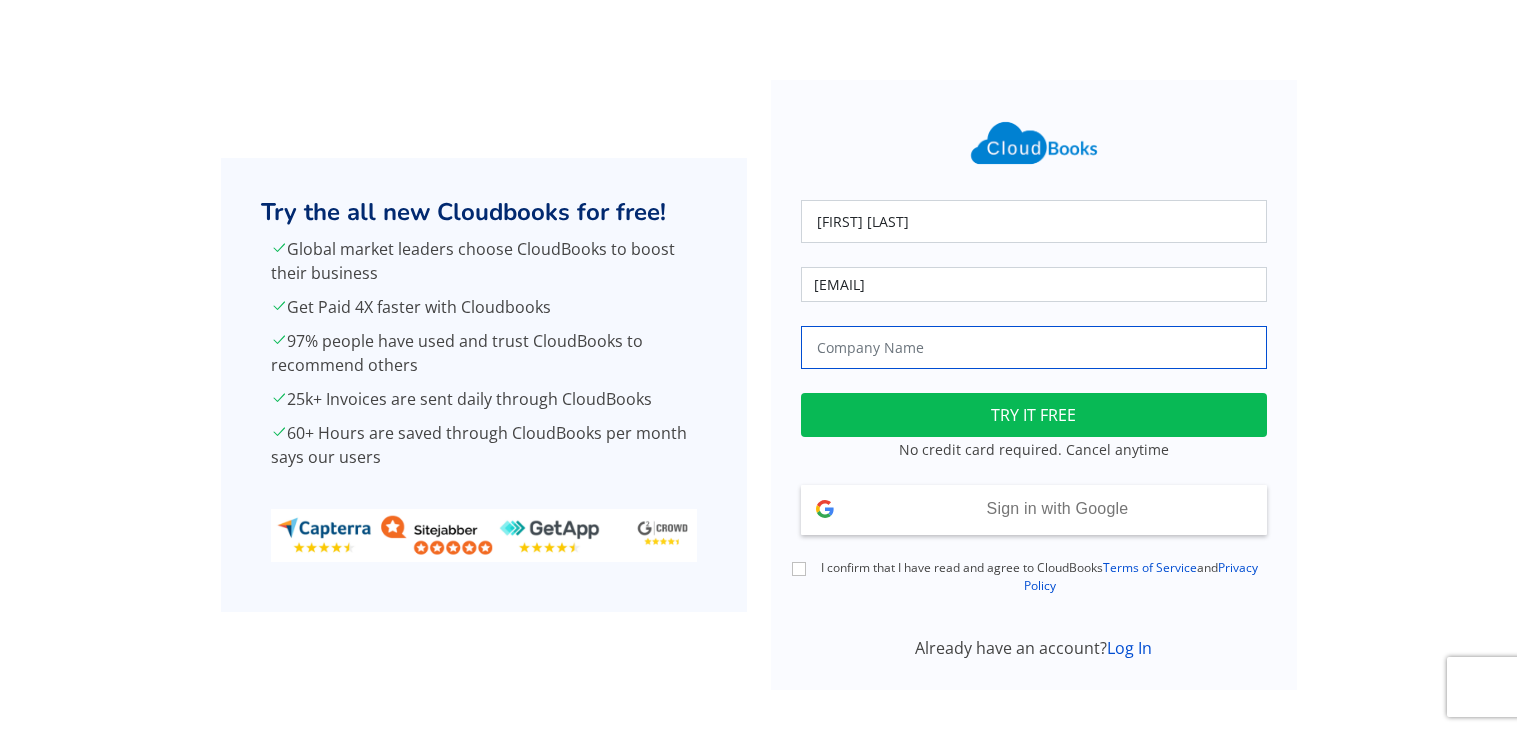 click at bounding box center [1034, 347] 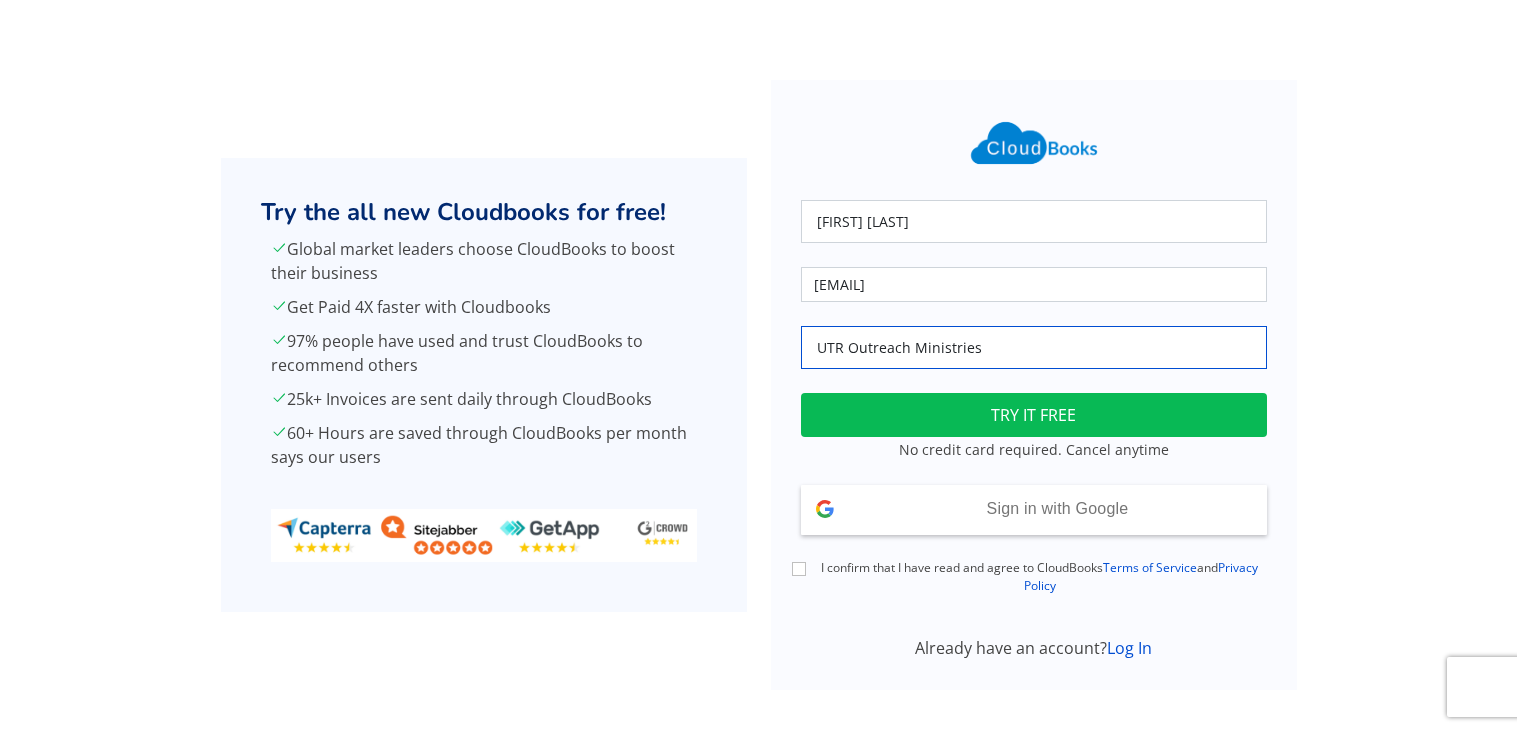 type on "UTR Outreach Ministries" 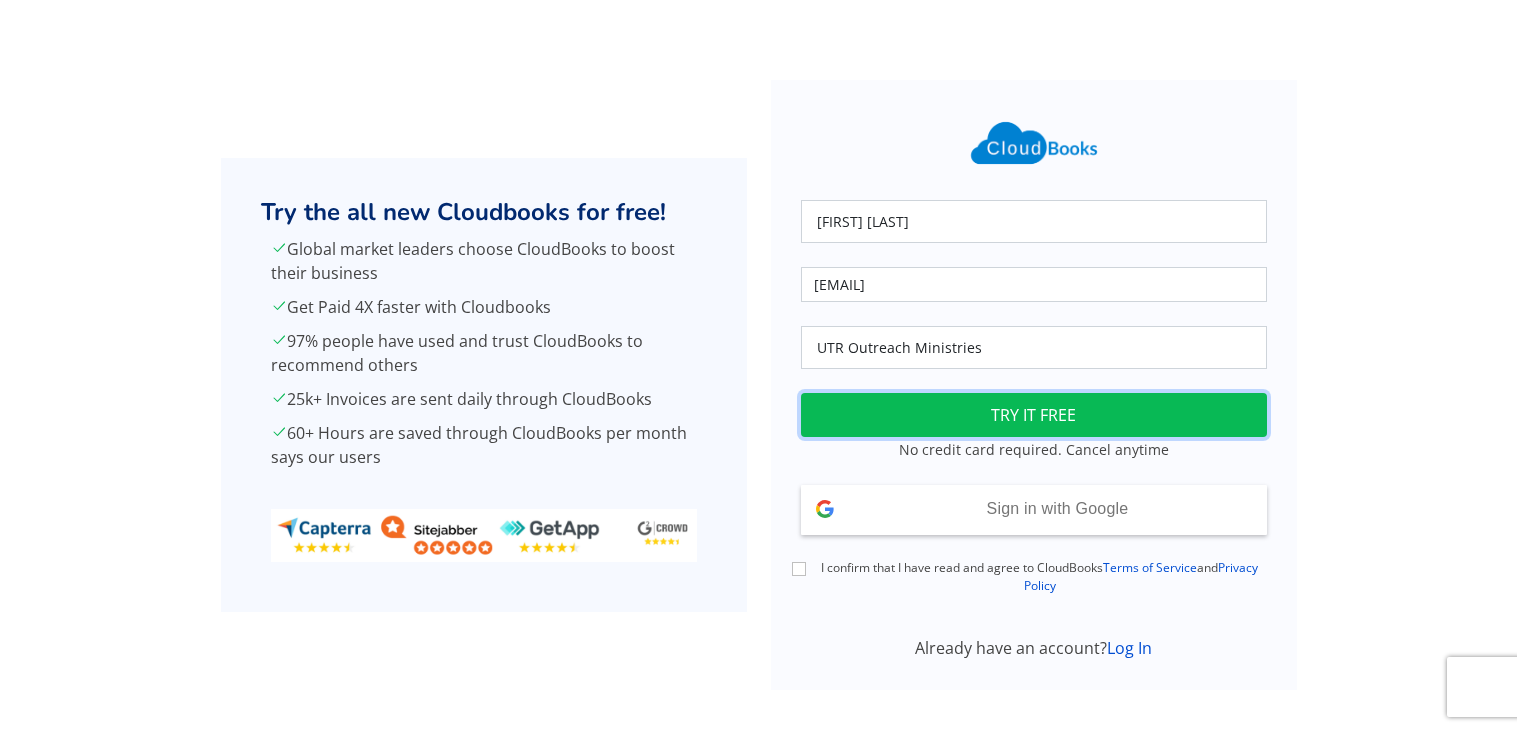 click on "TRY IT FREE" at bounding box center [1034, 415] 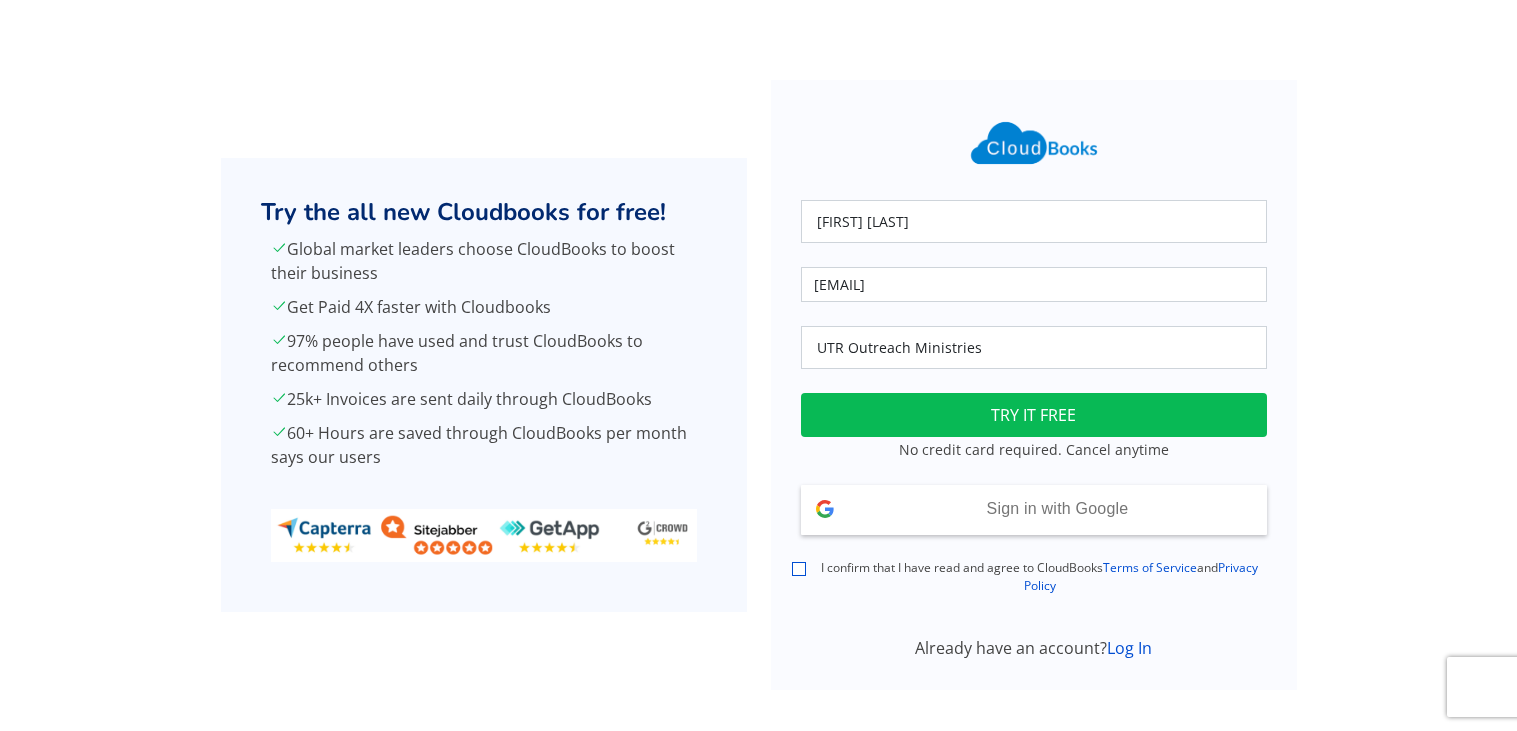 scroll, scrollTop: 18, scrollLeft: 0, axis: vertical 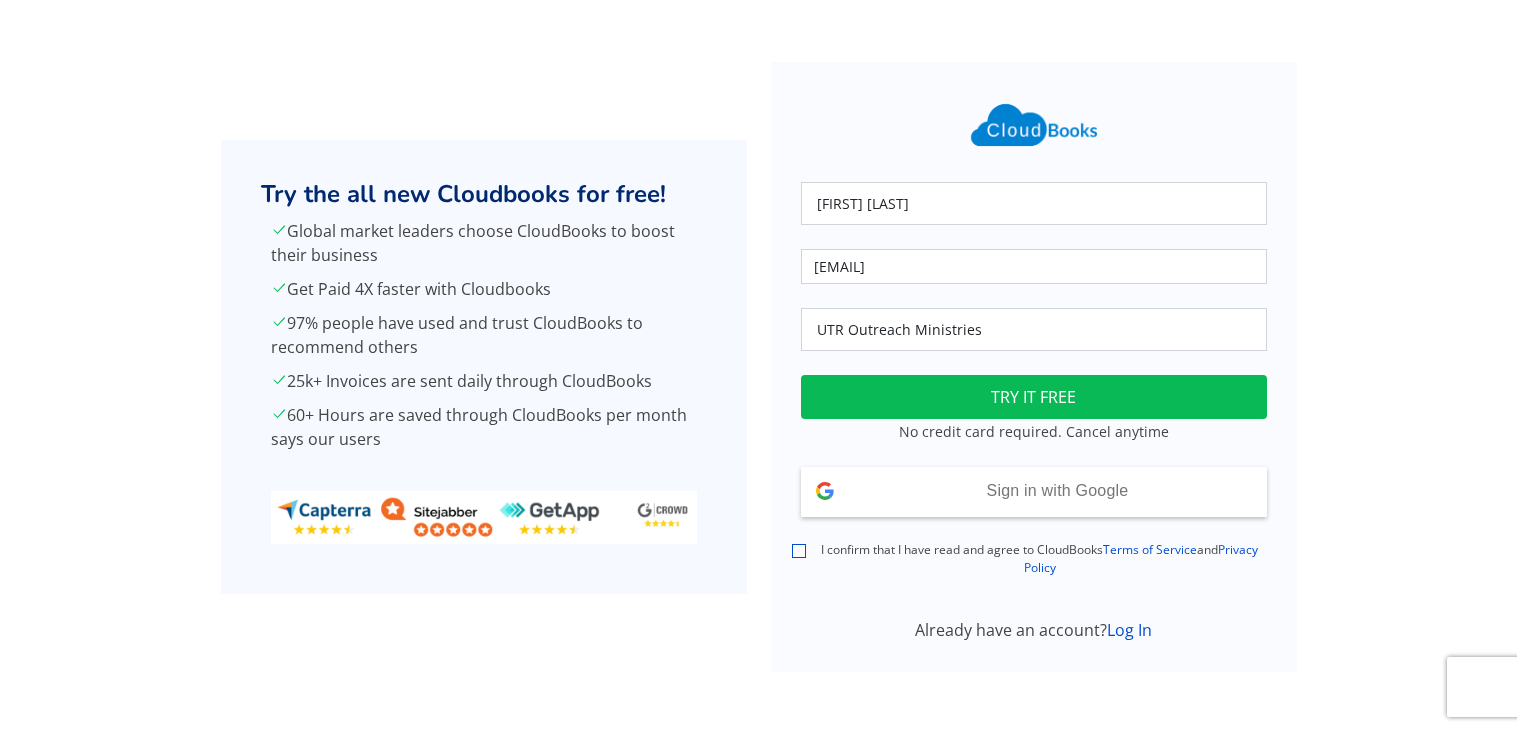 click on "I confirm that I have read and agree to CloudBooks Terms of Service and Privacy Policy" at bounding box center (799, 551) 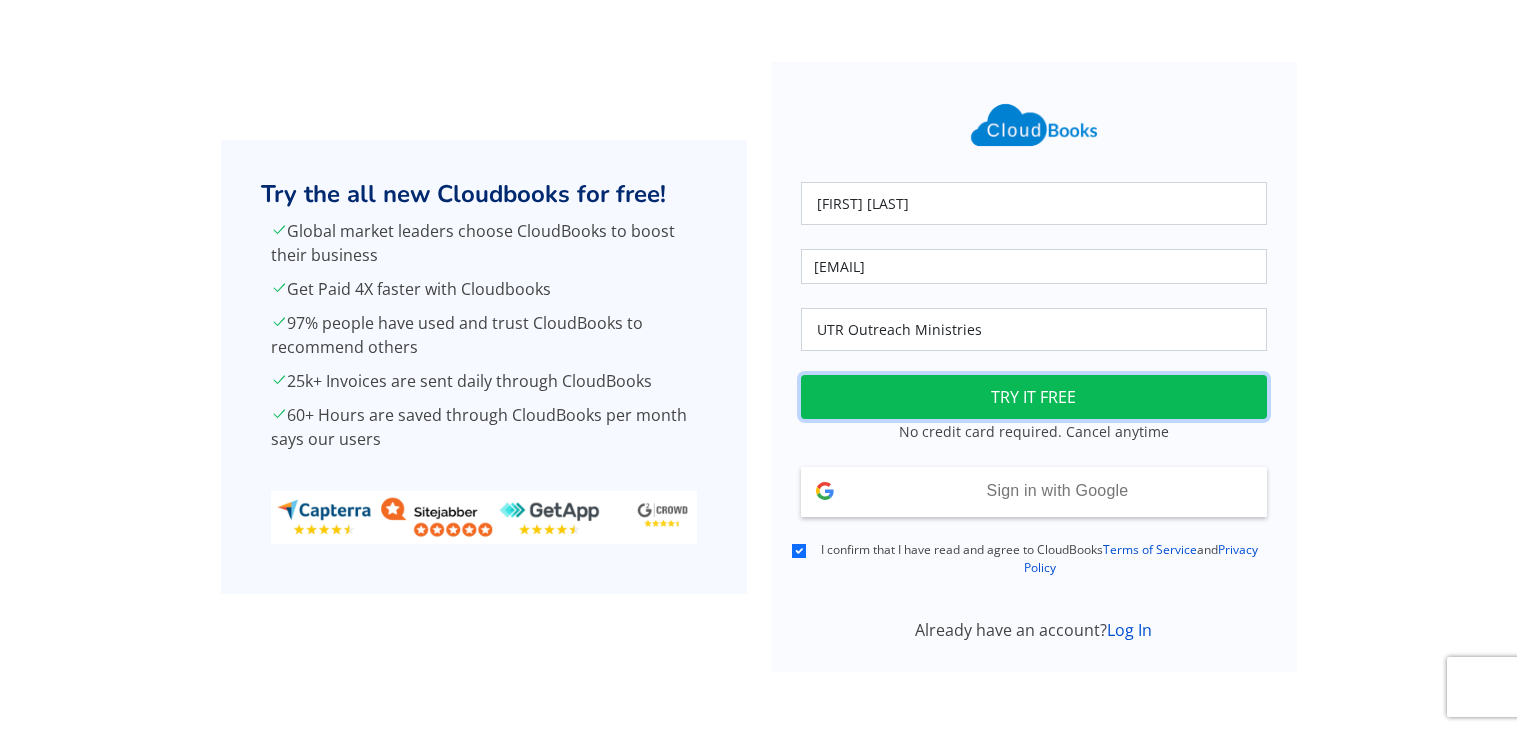 click on "TRY IT FREE" at bounding box center (1034, 397) 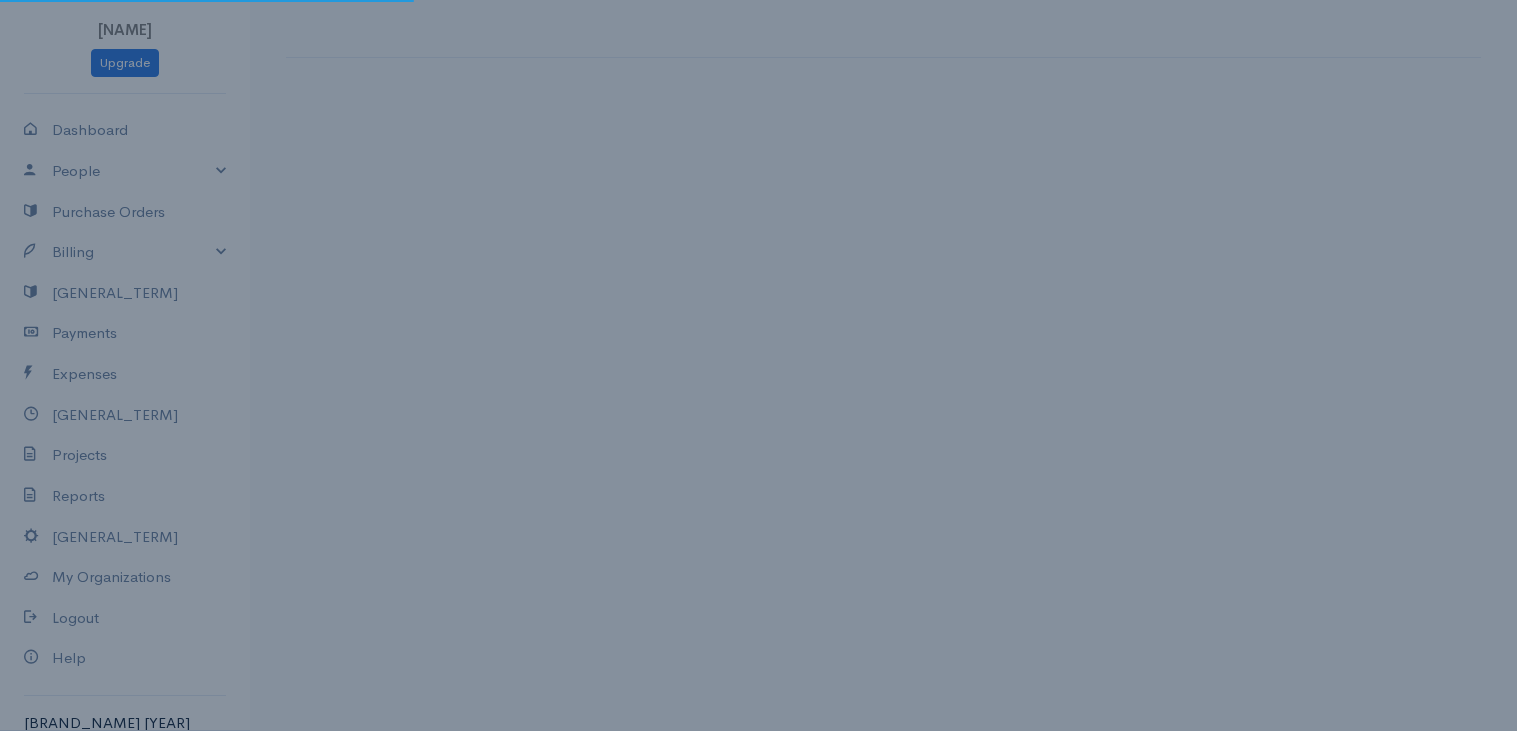 scroll, scrollTop: 0, scrollLeft: 0, axis: both 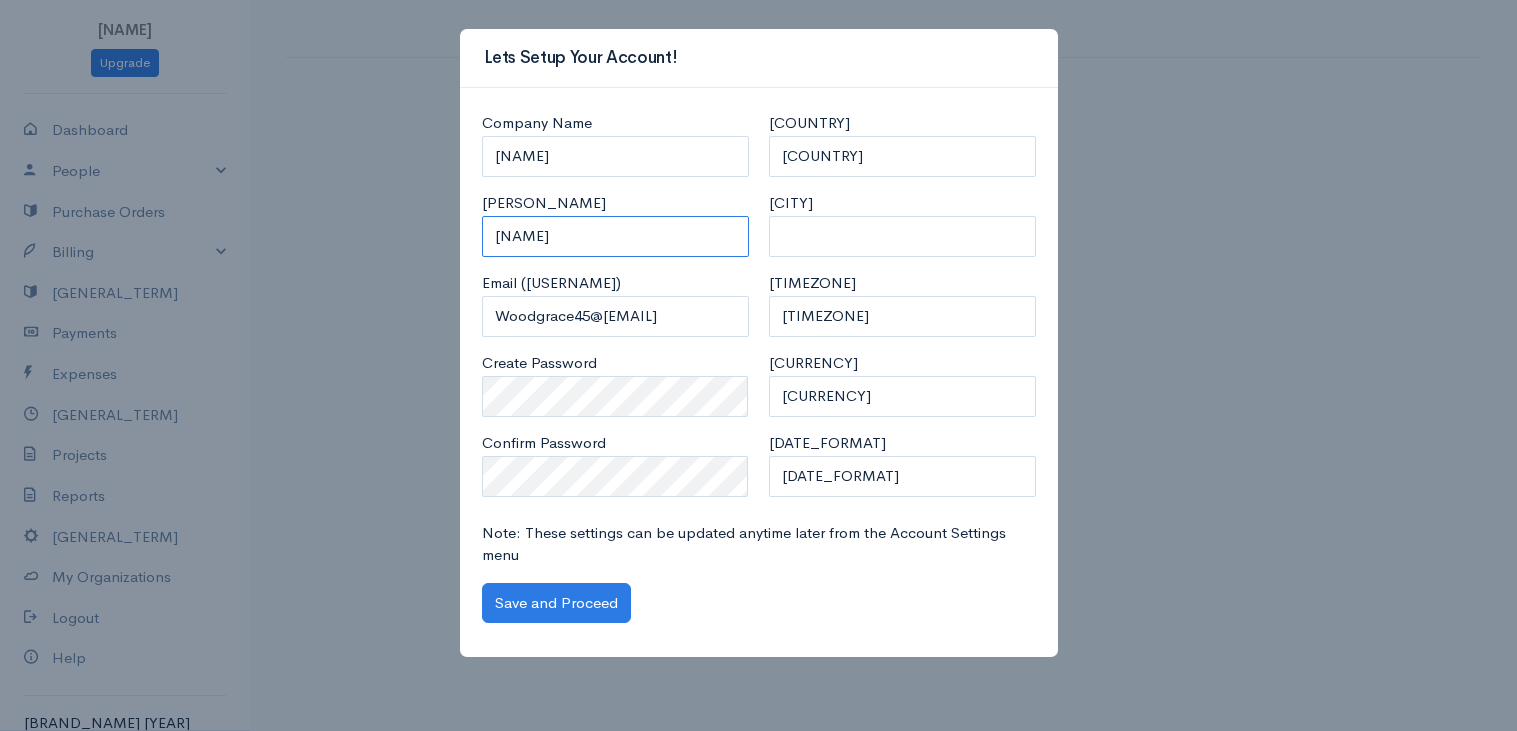 click on "[NAME]" at bounding box center (615, 236) 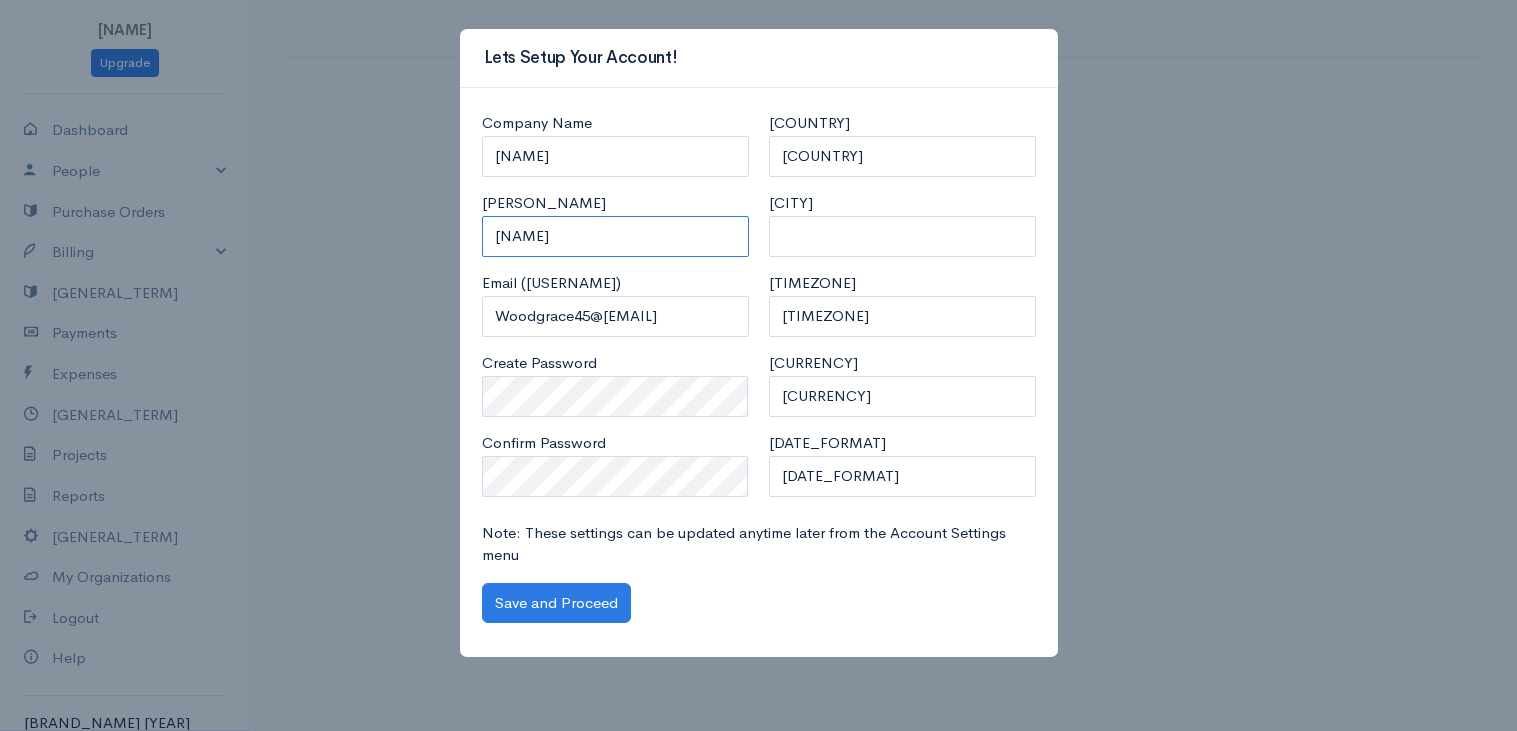 type on "[NAME]" 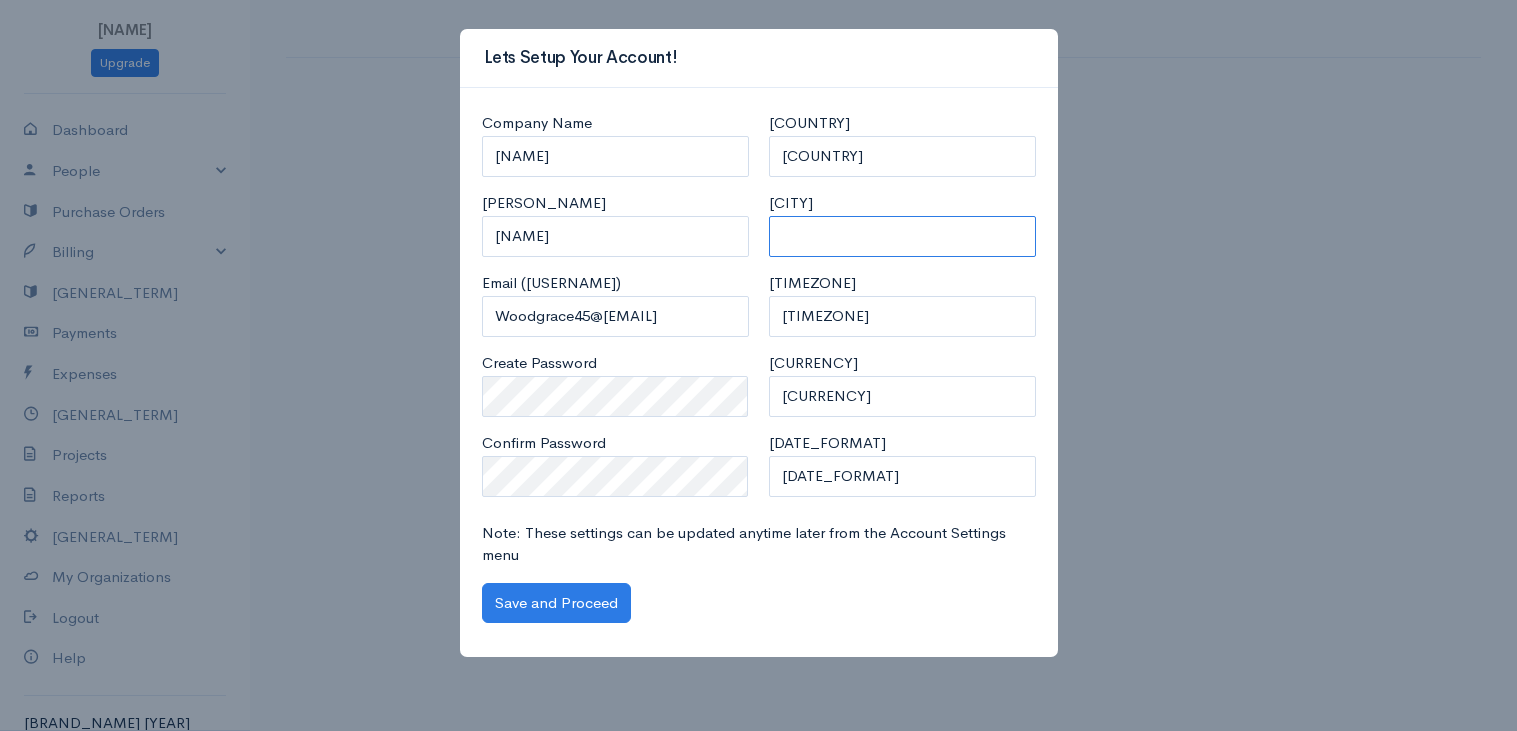 click on "[CITY]" at bounding box center [902, 236] 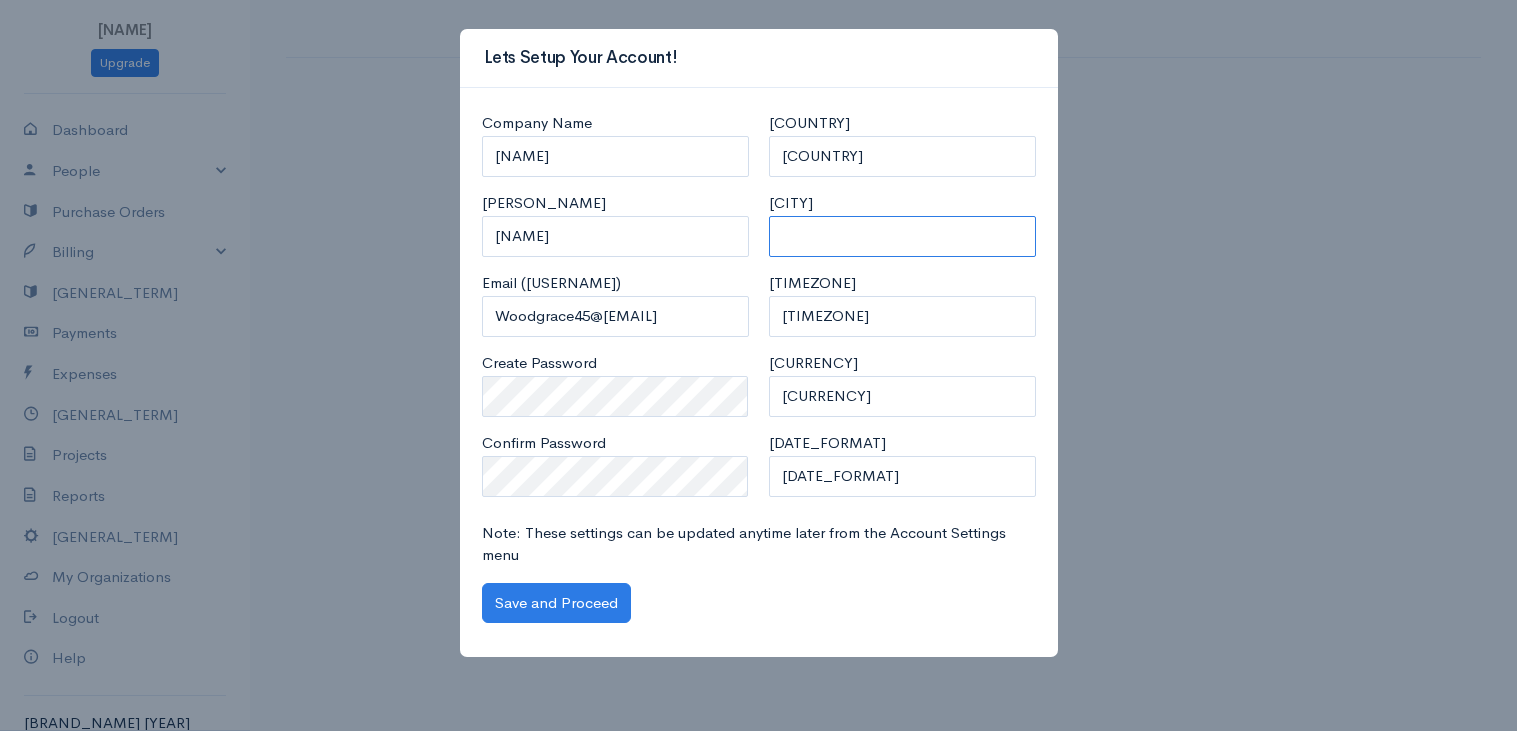 type on "[CITY]" 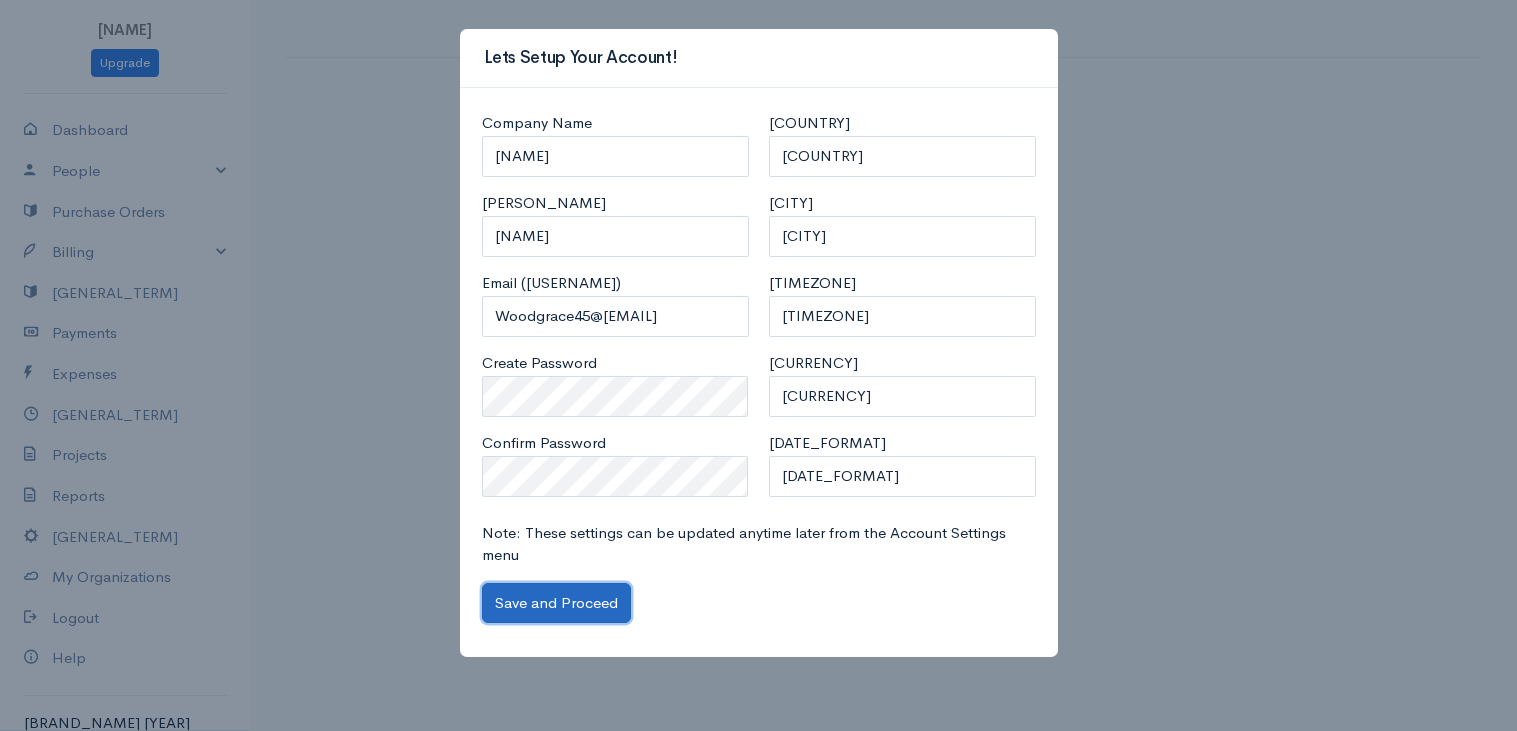 click on "Save and Proceed" at bounding box center (556, 603) 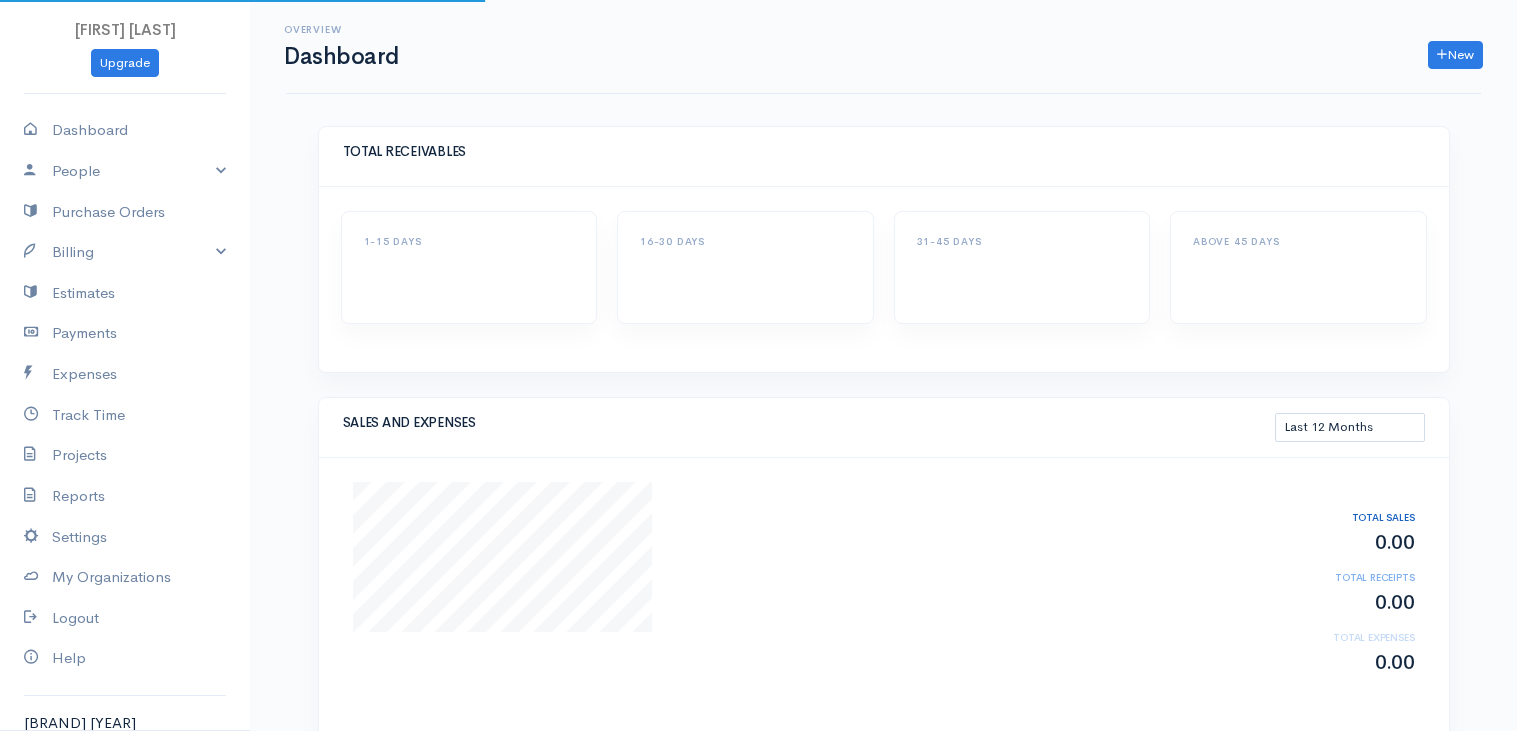 scroll, scrollTop: 0, scrollLeft: 0, axis: both 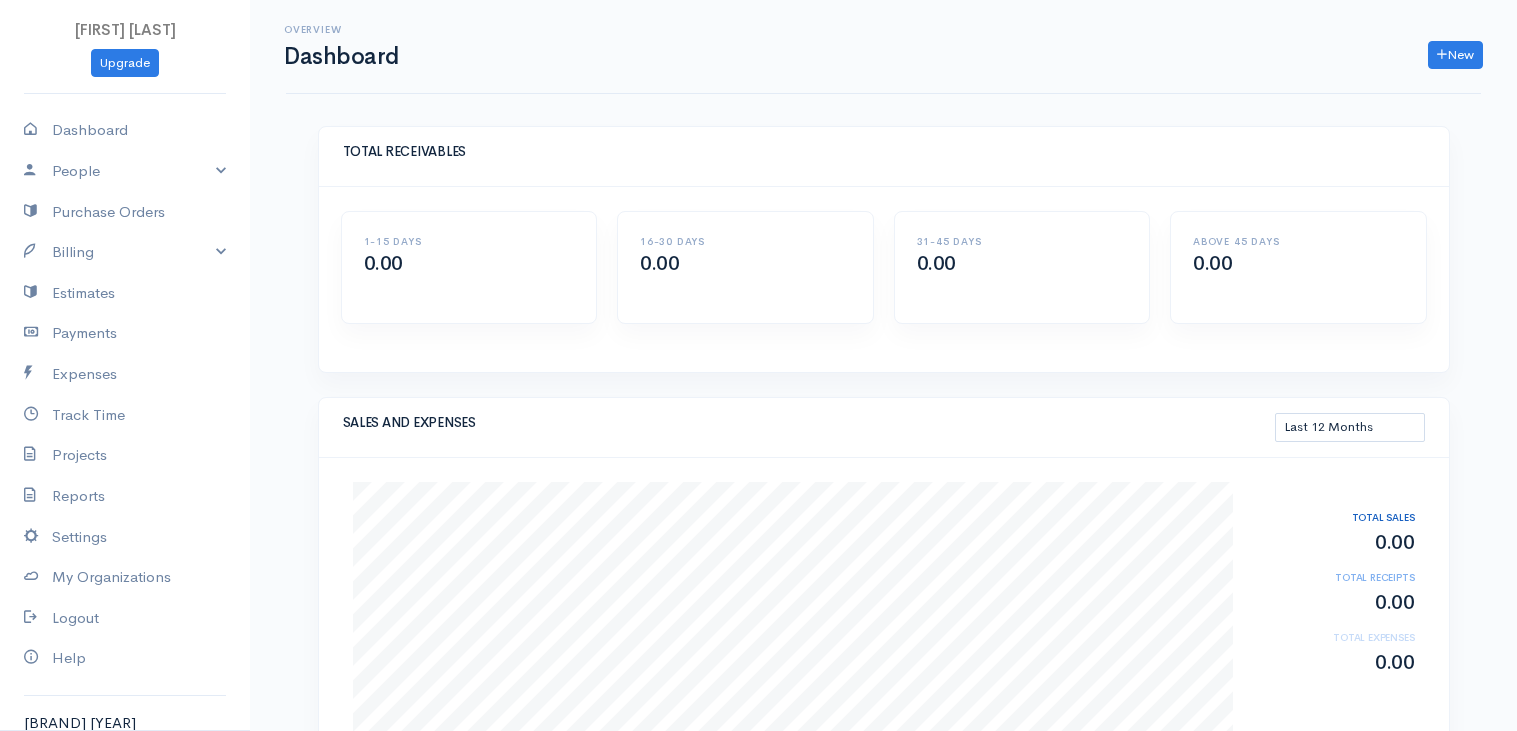 click on "[TIME_RANGE] [AMOUNT] [TIME_RANGE] [AMOUNT] [TIME_RANGE] [AMOUNT] [TIME_RANGE] [AMOUNT]" at bounding box center (884, 279) 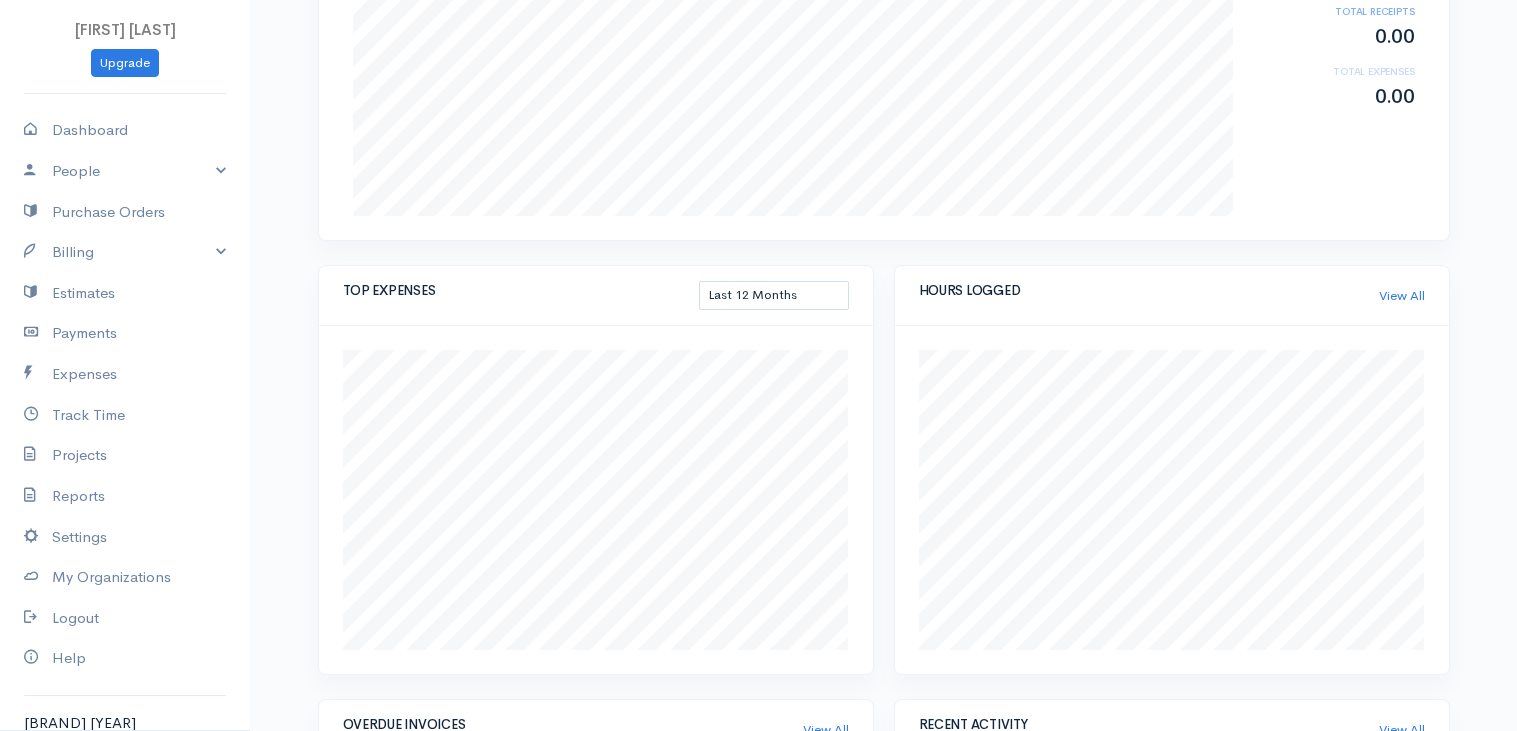 scroll, scrollTop: 0, scrollLeft: 0, axis: both 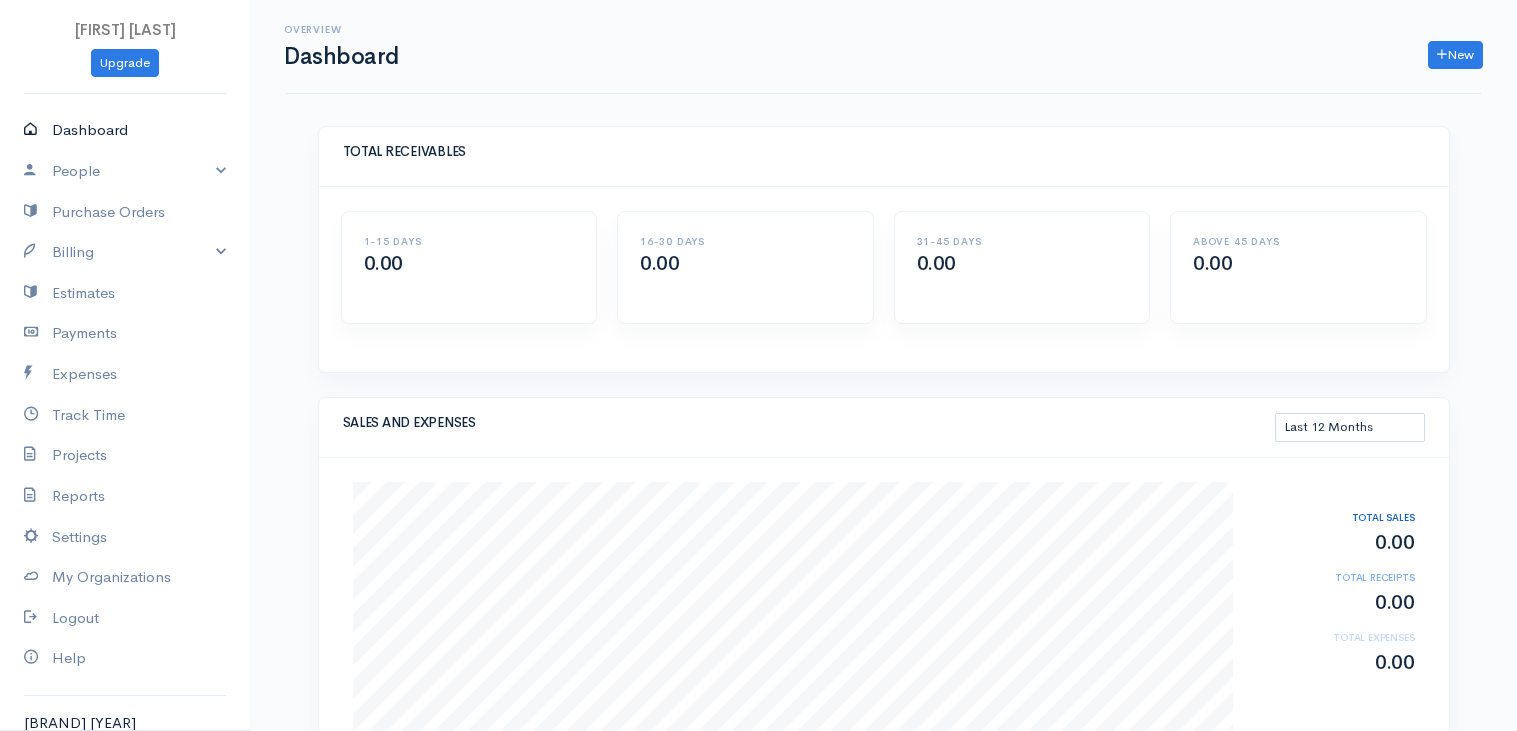click on "Dashboard" at bounding box center (125, 130) 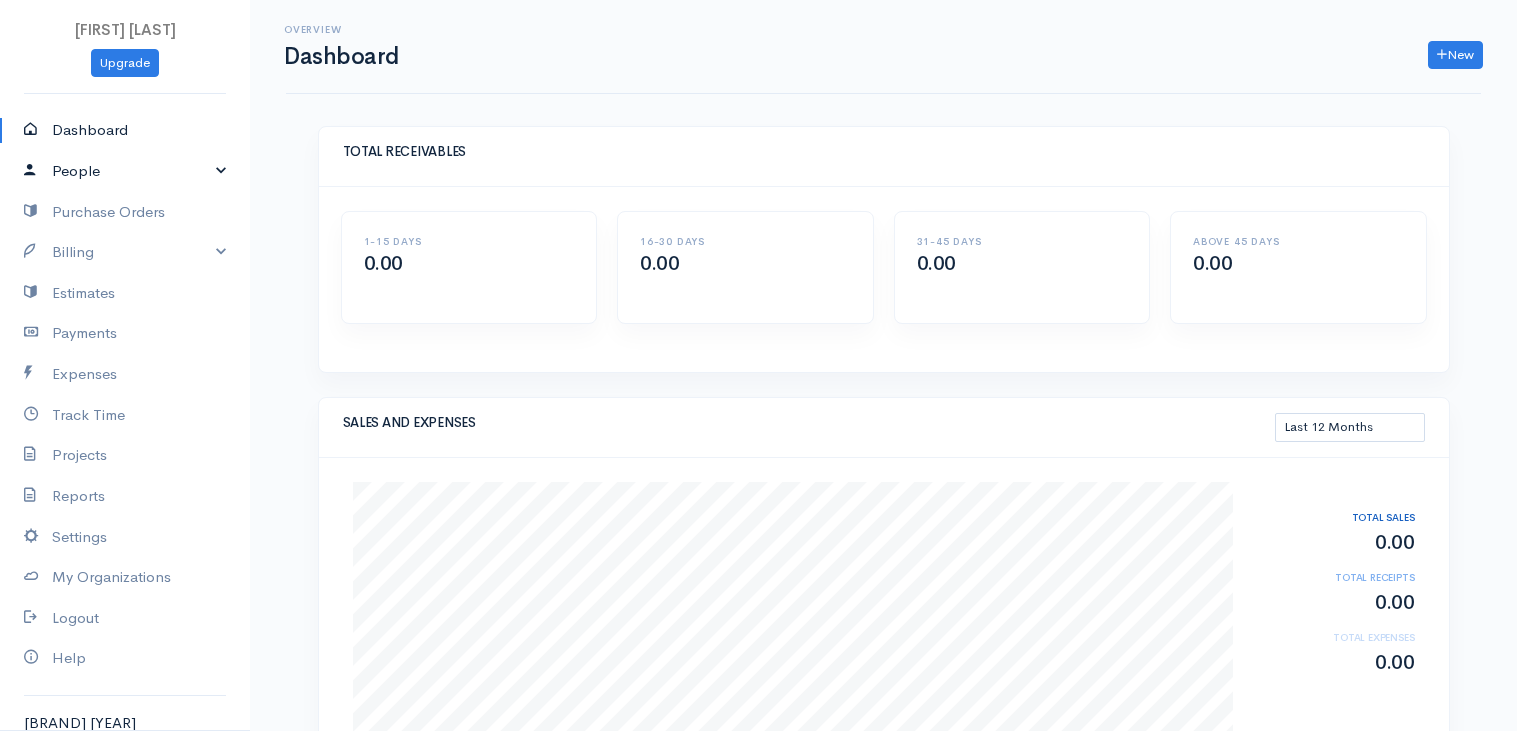 click on "People" at bounding box center (125, 171) 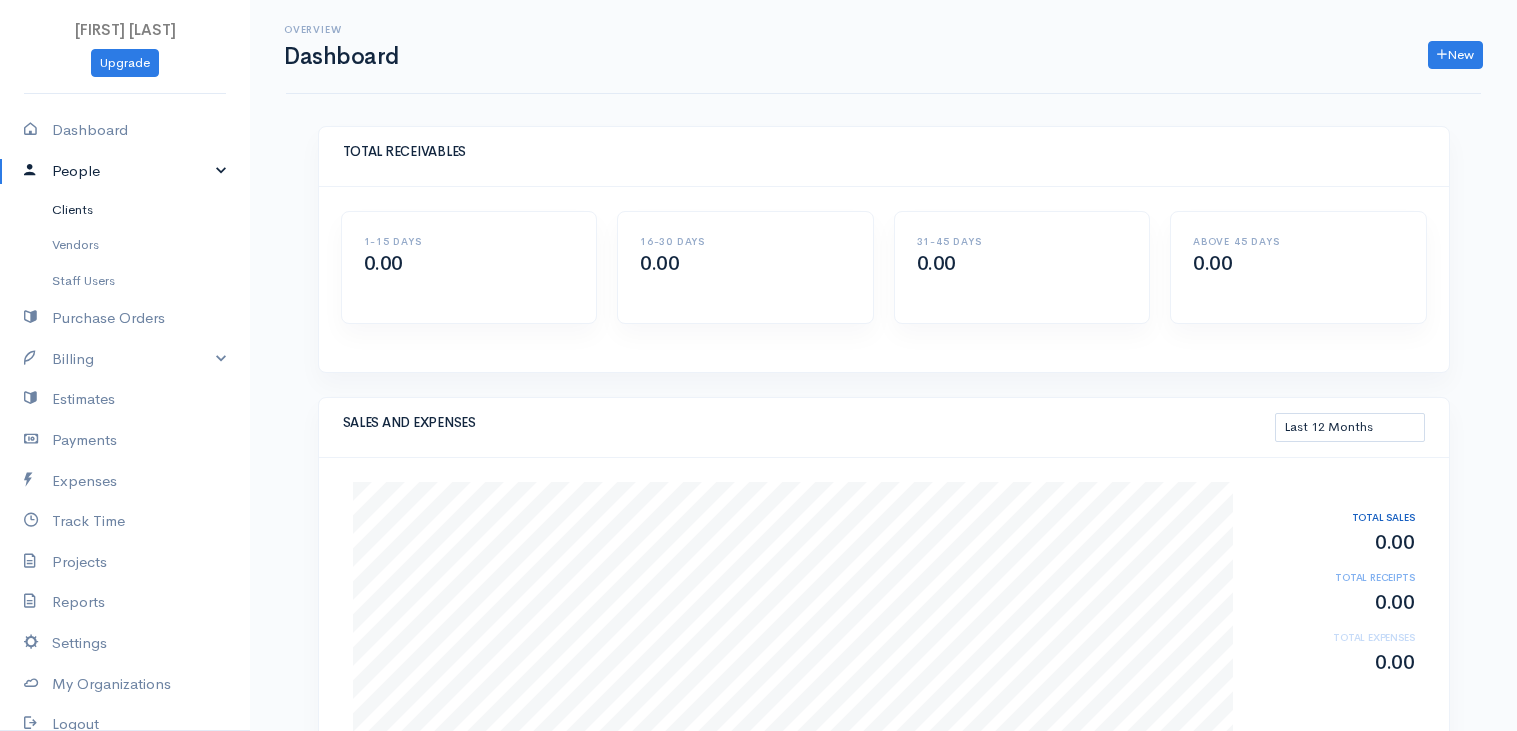 click on "Clients" at bounding box center [125, 210] 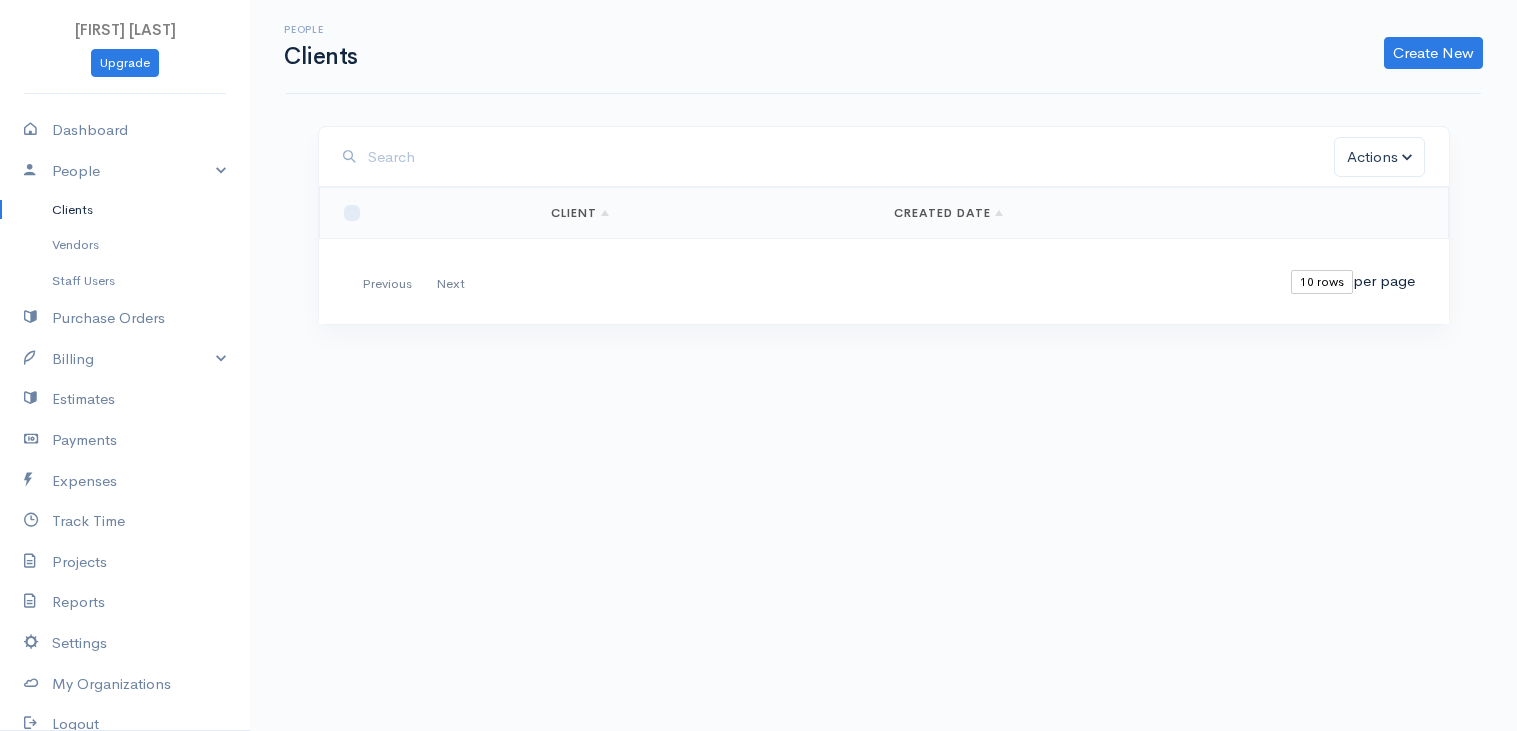 click at bounding box center (427, 213) 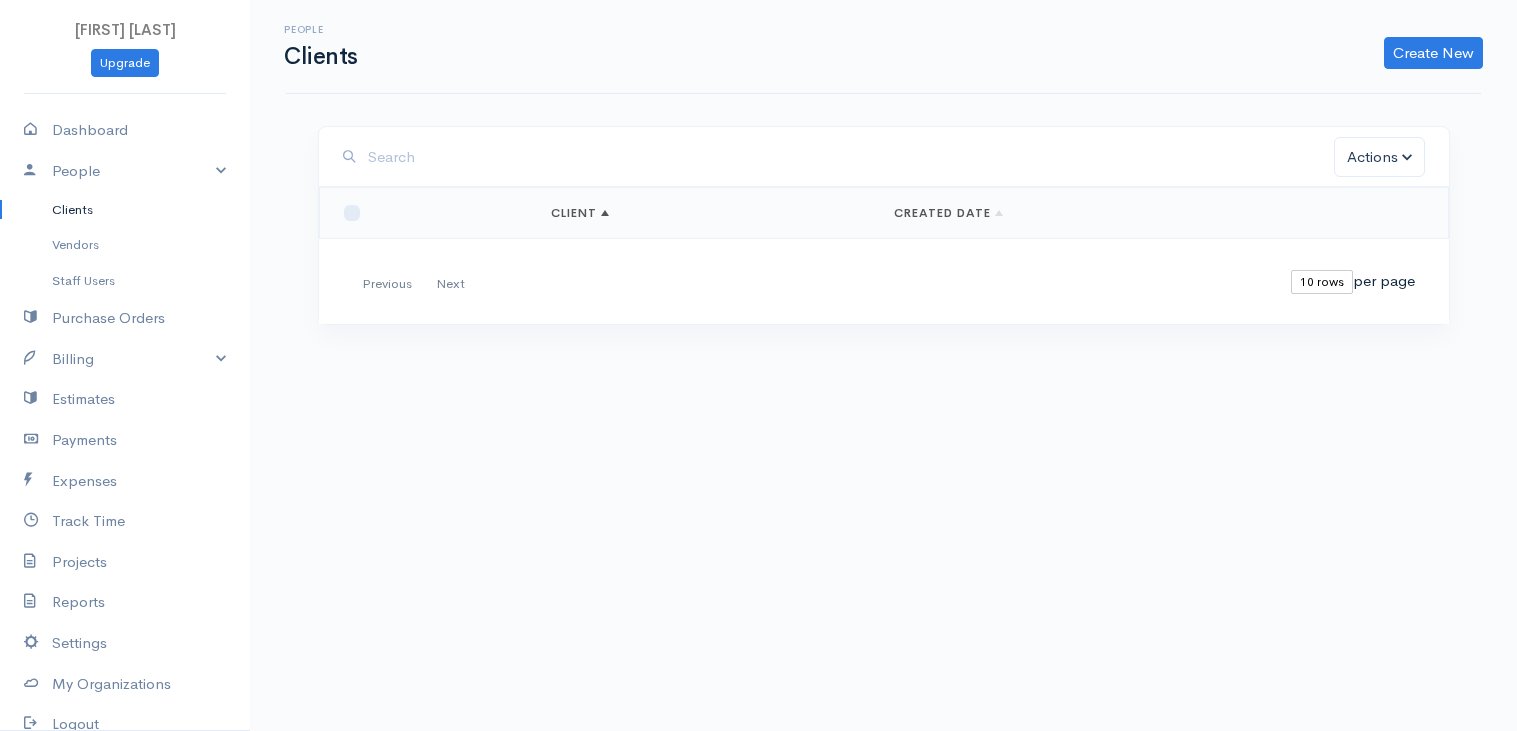 click on "Client" at bounding box center [580, 213] 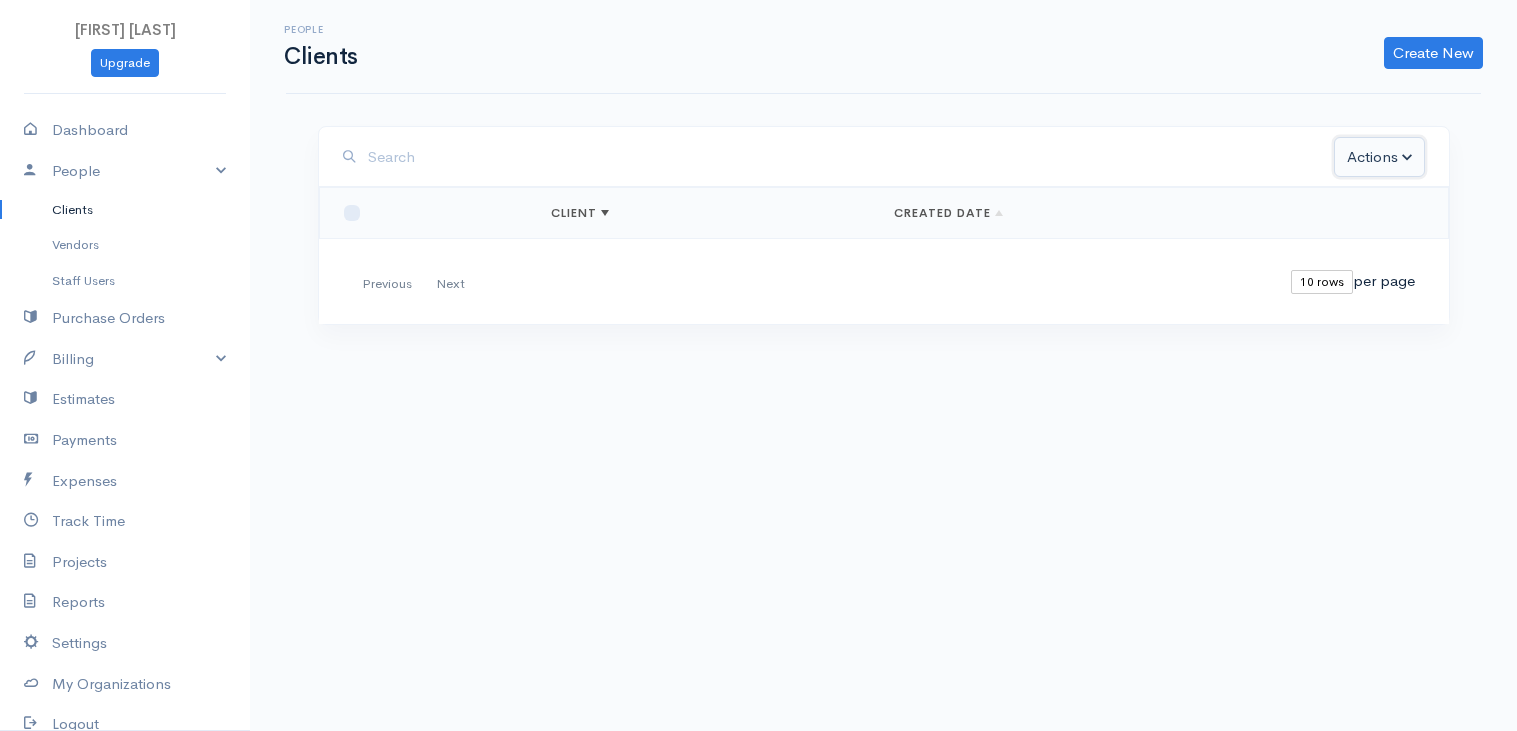 click on "Actions" at bounding box center (1379, 157) 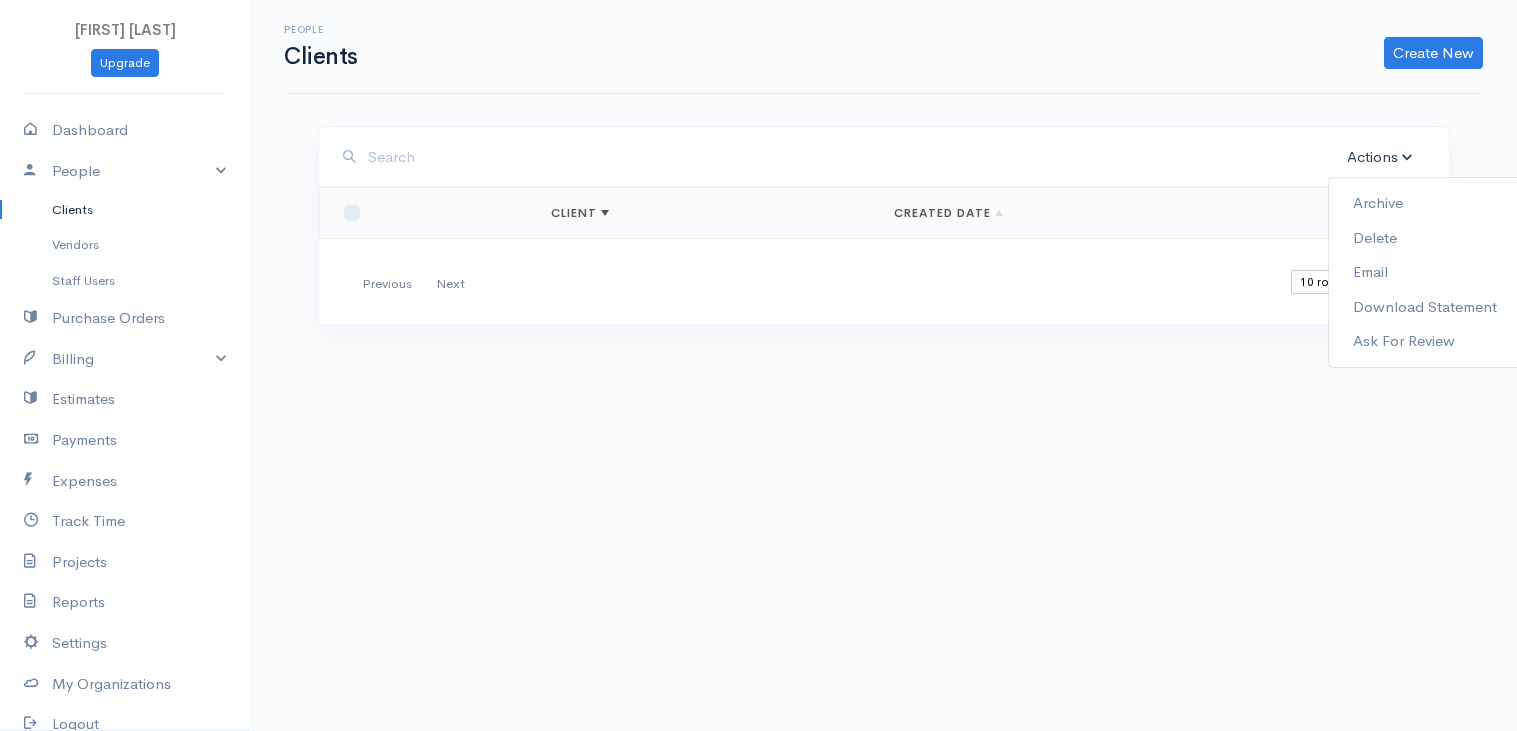 click on "Actions Archive Delete Email Download Statement Ask For Review" at bounding box center [884, 157] 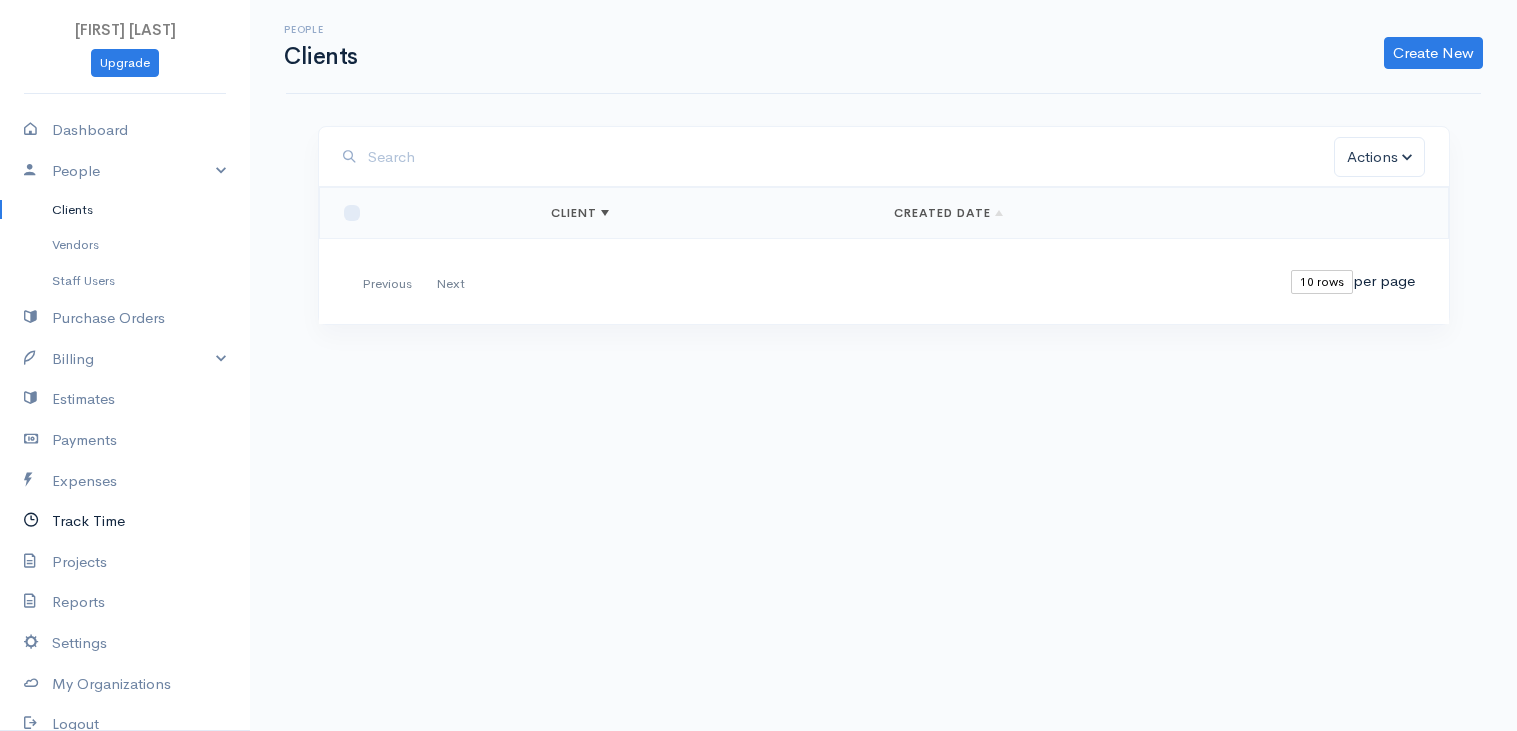 scroll, scrollTop: 122, scrollLeft: 0, axis: vertical 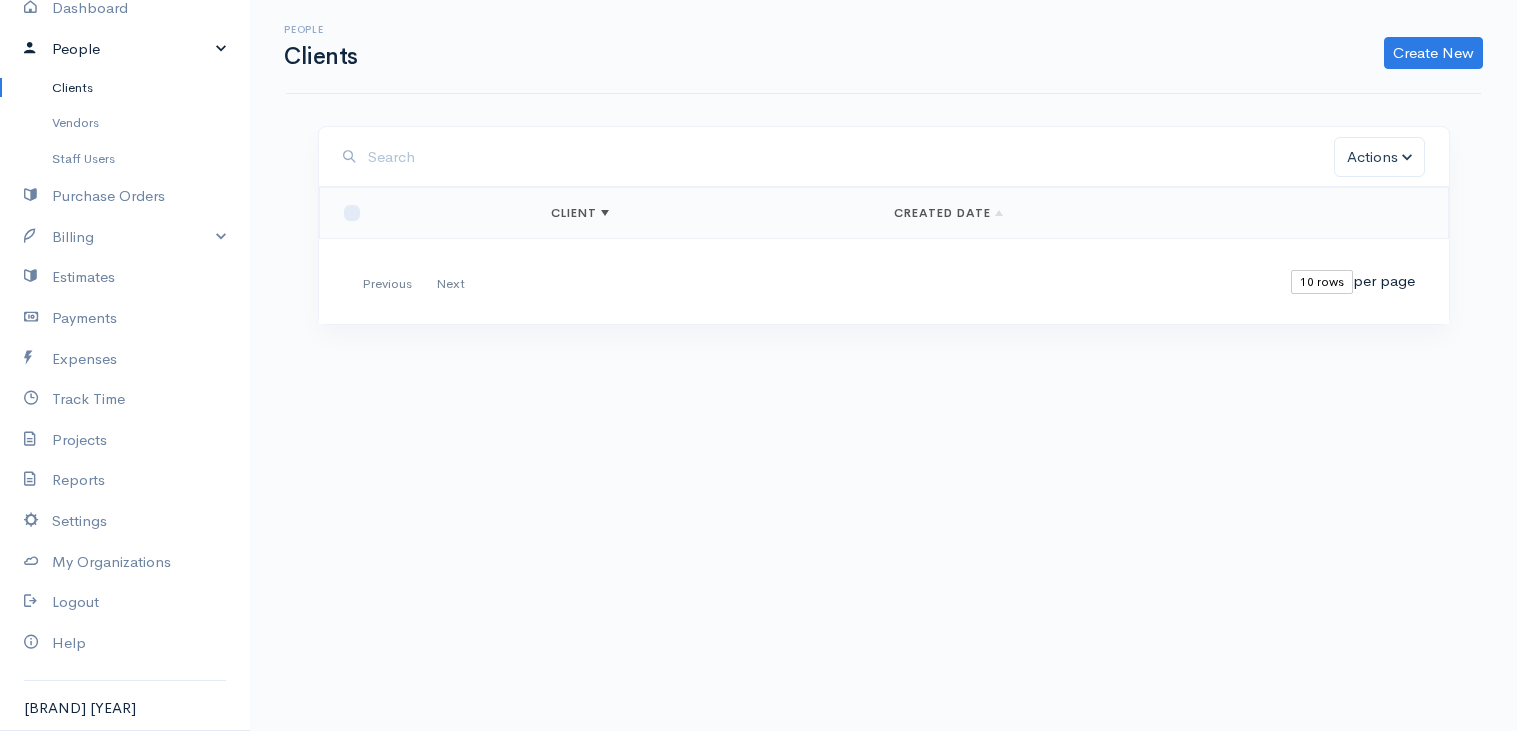click on "People" at bounding box center [125, 49] 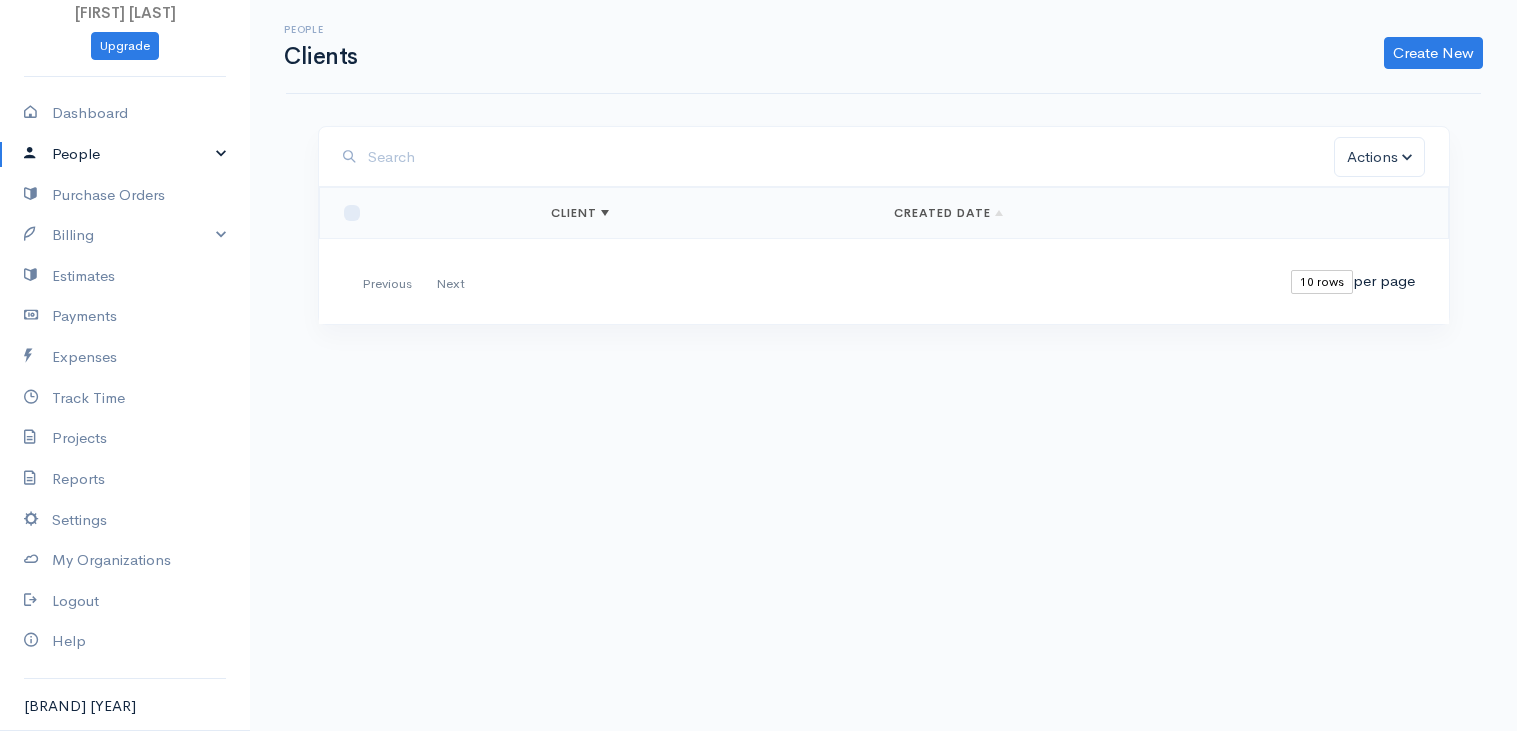 scroll, scrollTop: 15, scrollLeft: 0, axis: vertical 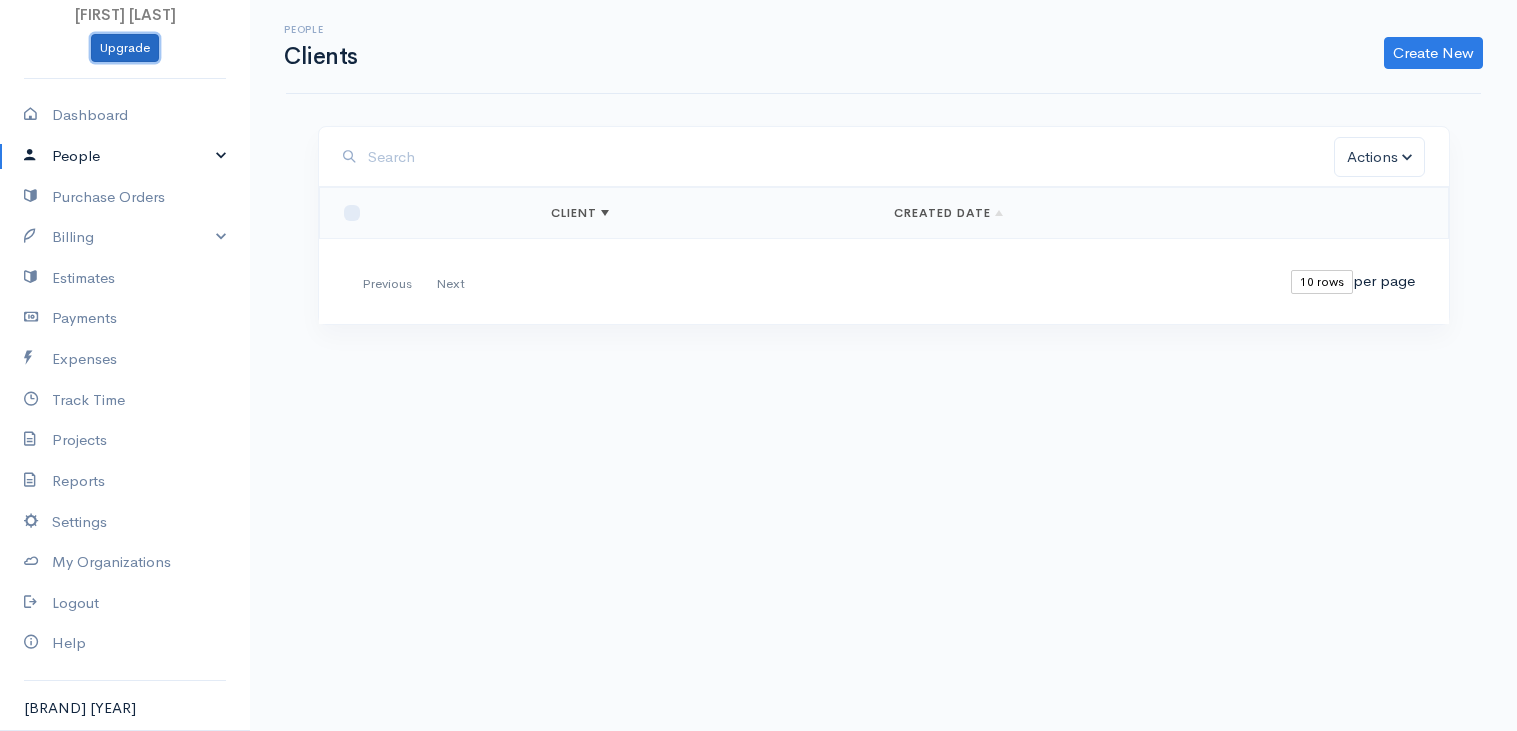 click on "Upgrade" at bounding box center [125, 48] 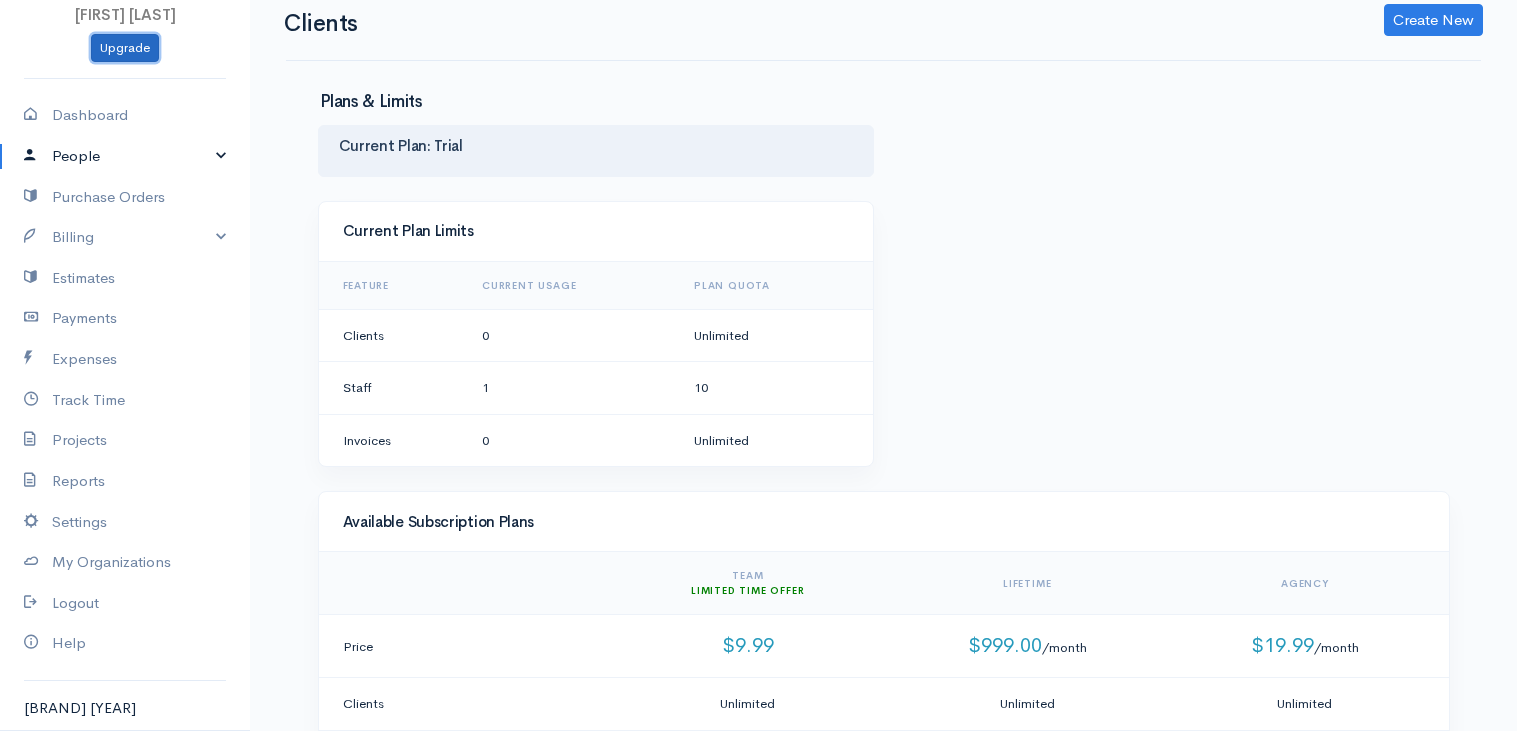 scroll, scrollTop: 0, scrollLeft: 0, axis: both 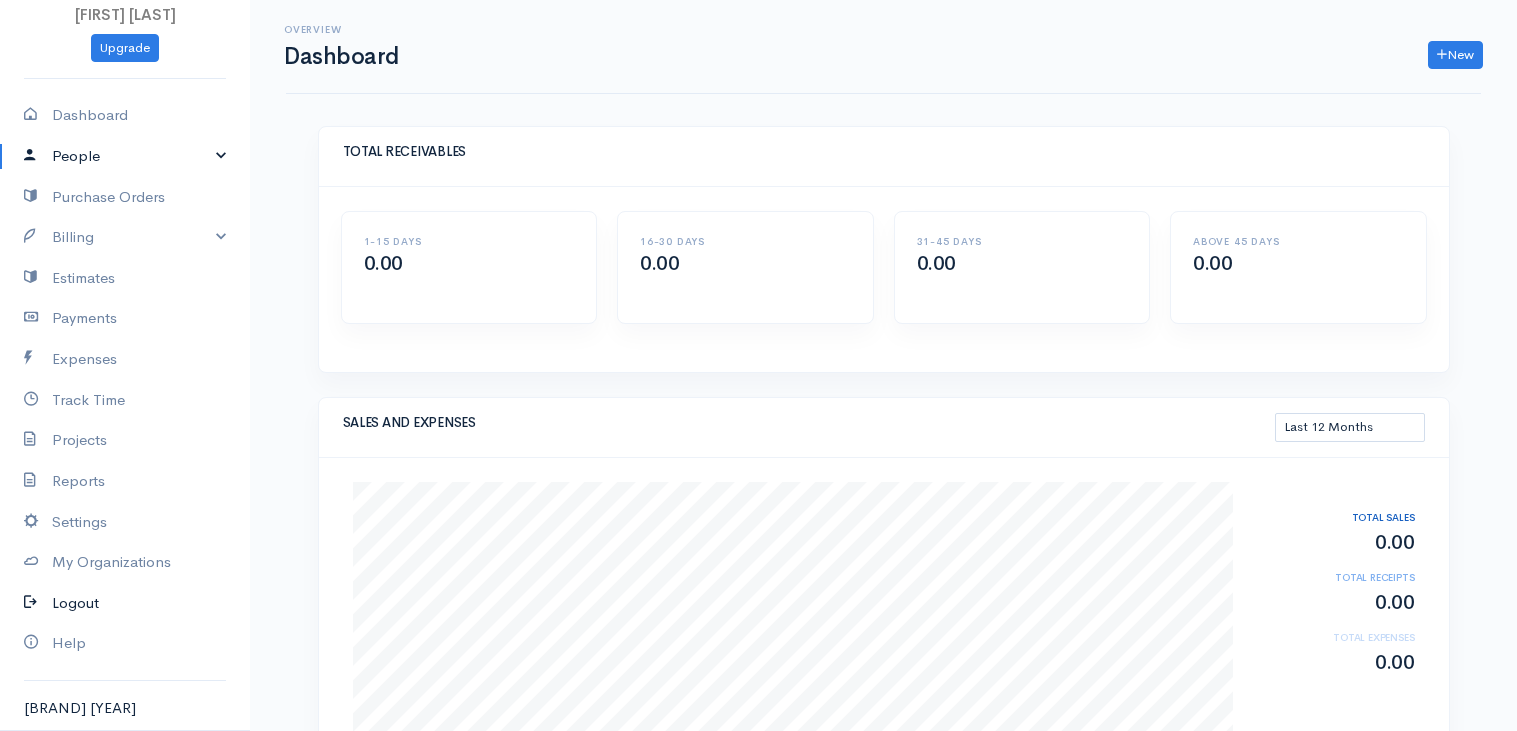 click on "Logout" at bounding box center (125, 603) 